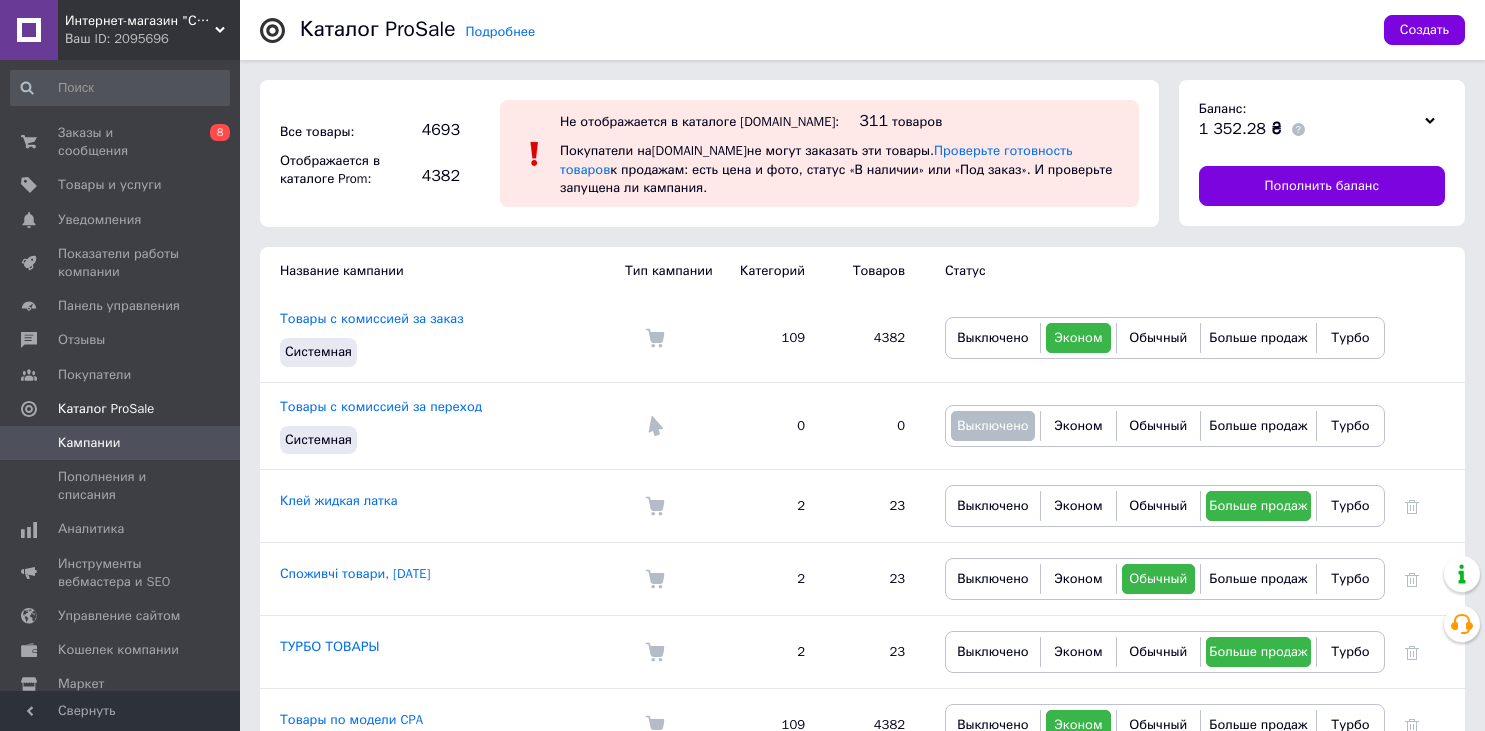 scroll, scrollTop: 0, scrollLeft: 0, axis: both 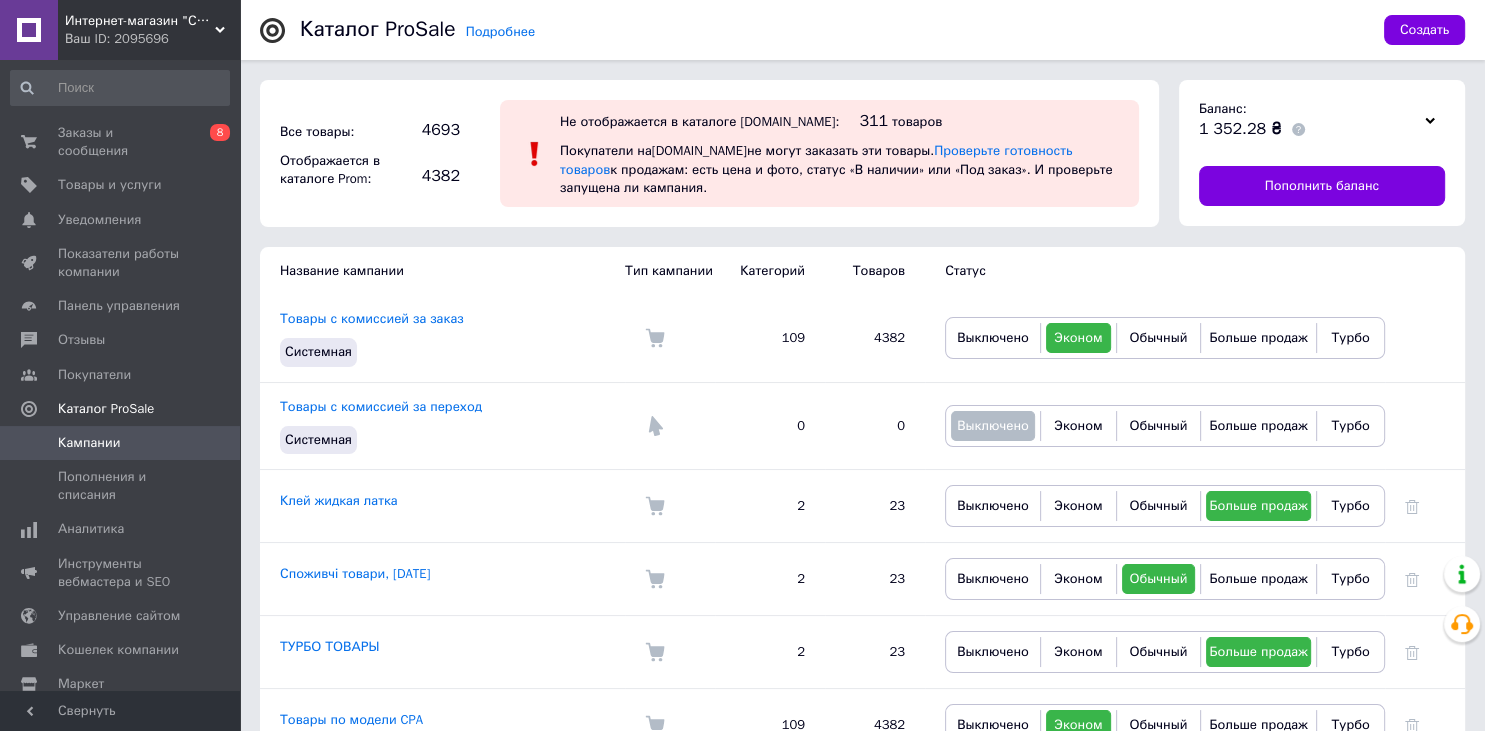 click on "Кампании" at bounding box center [121, 443] 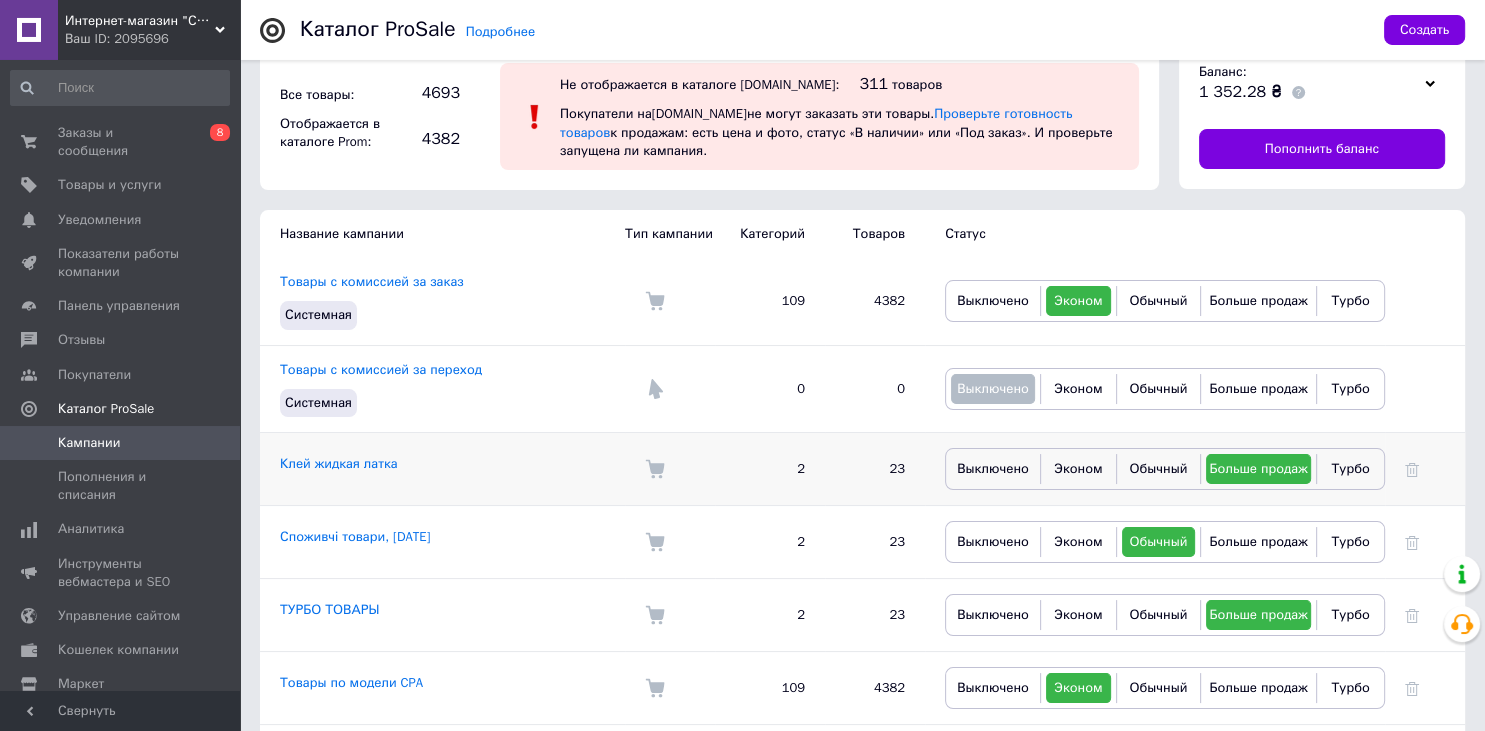 scroll, scrollTop: 0, scrollLeft: 0, axis: both 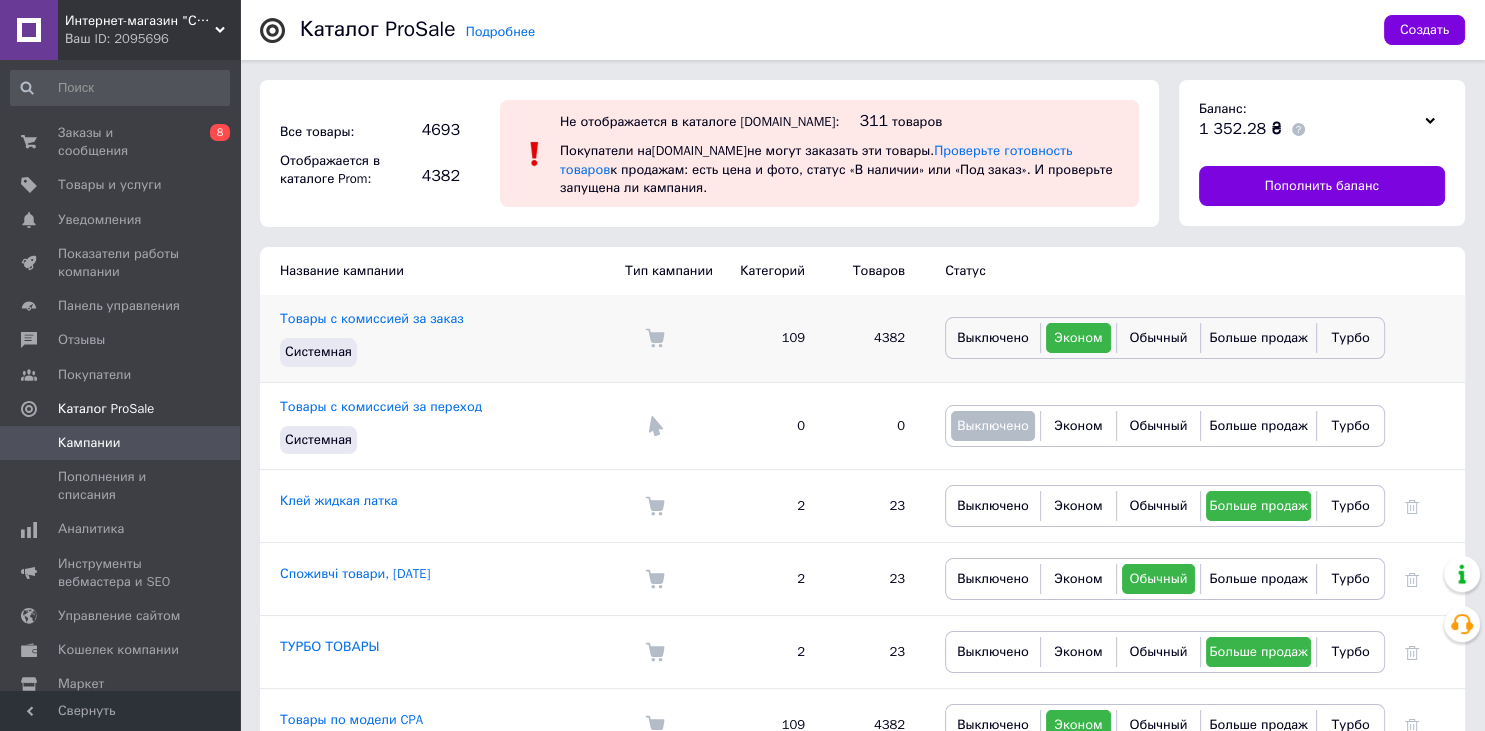 click on "109" at bounding box center [770, 338] 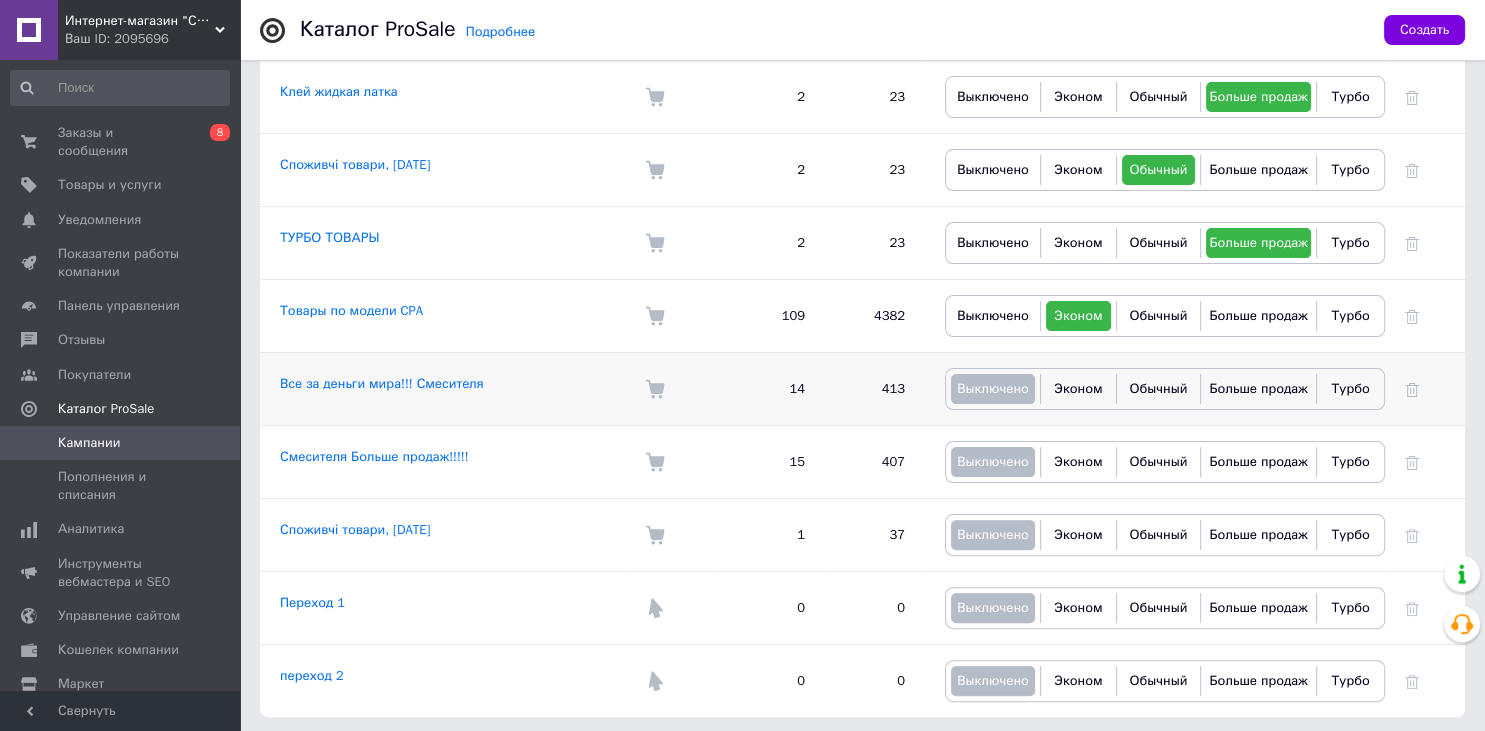 scroll, scrollTop: 0, scrollLeft: 0, axis: both 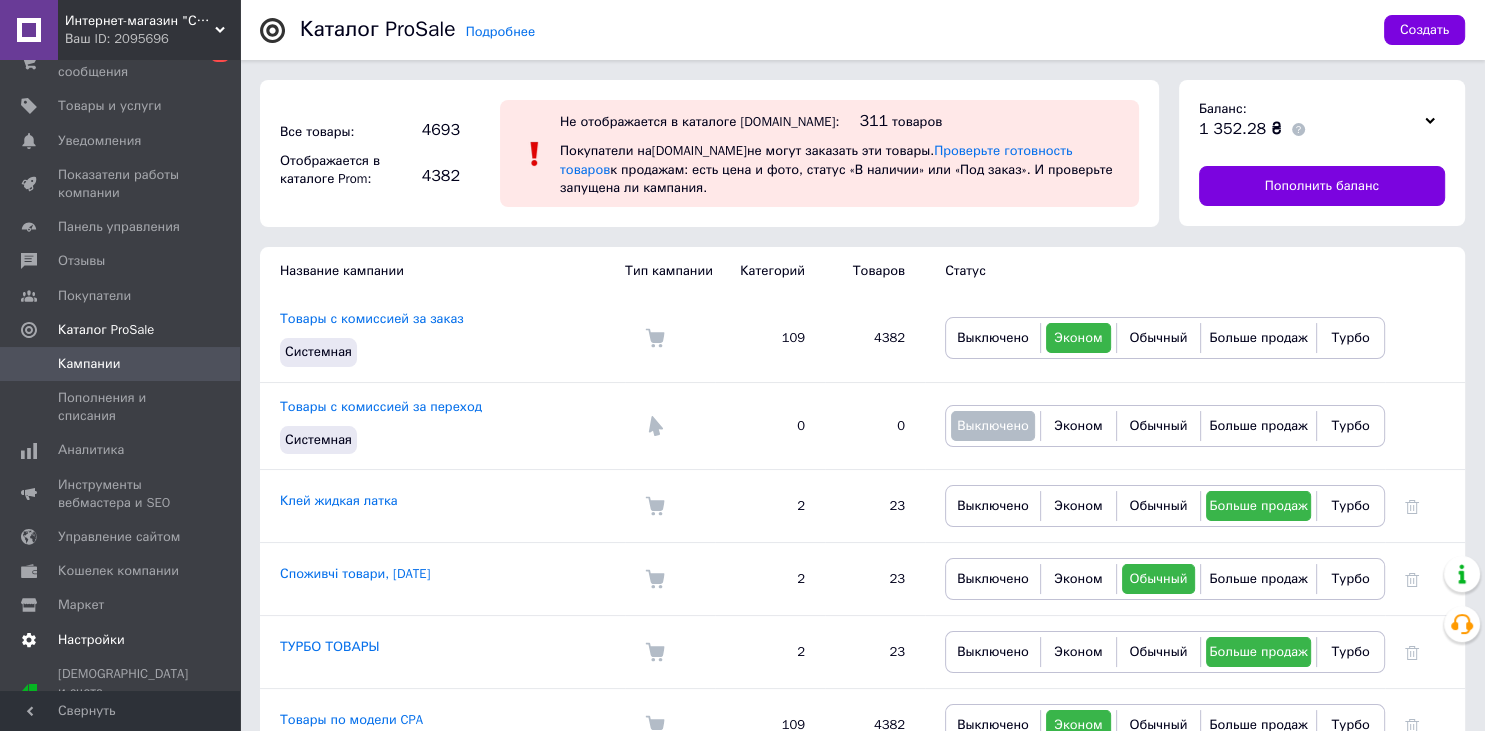 click on "Настройки" at bounding box center (91, 640) 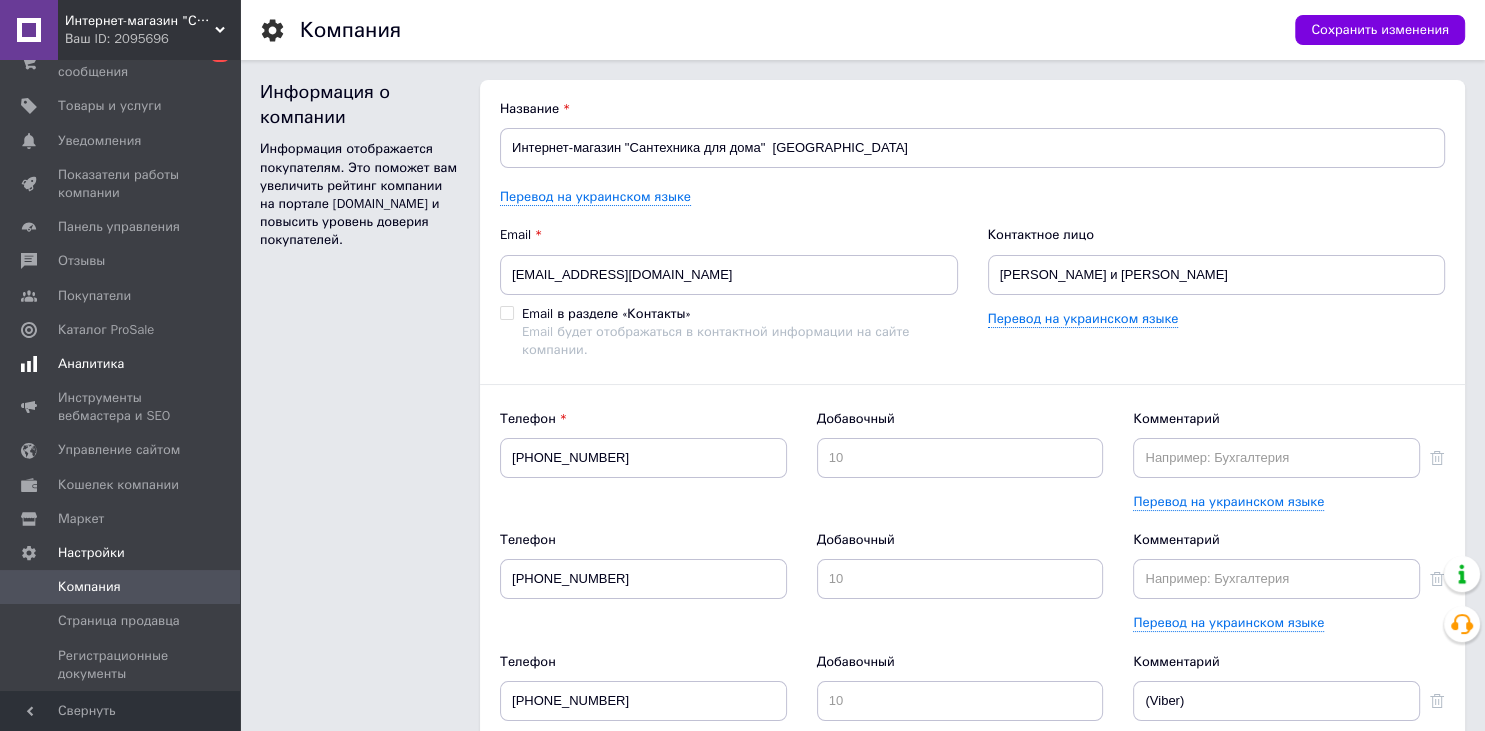 scroll, scrollTop: 0, scrollLeft: 0, axis: both 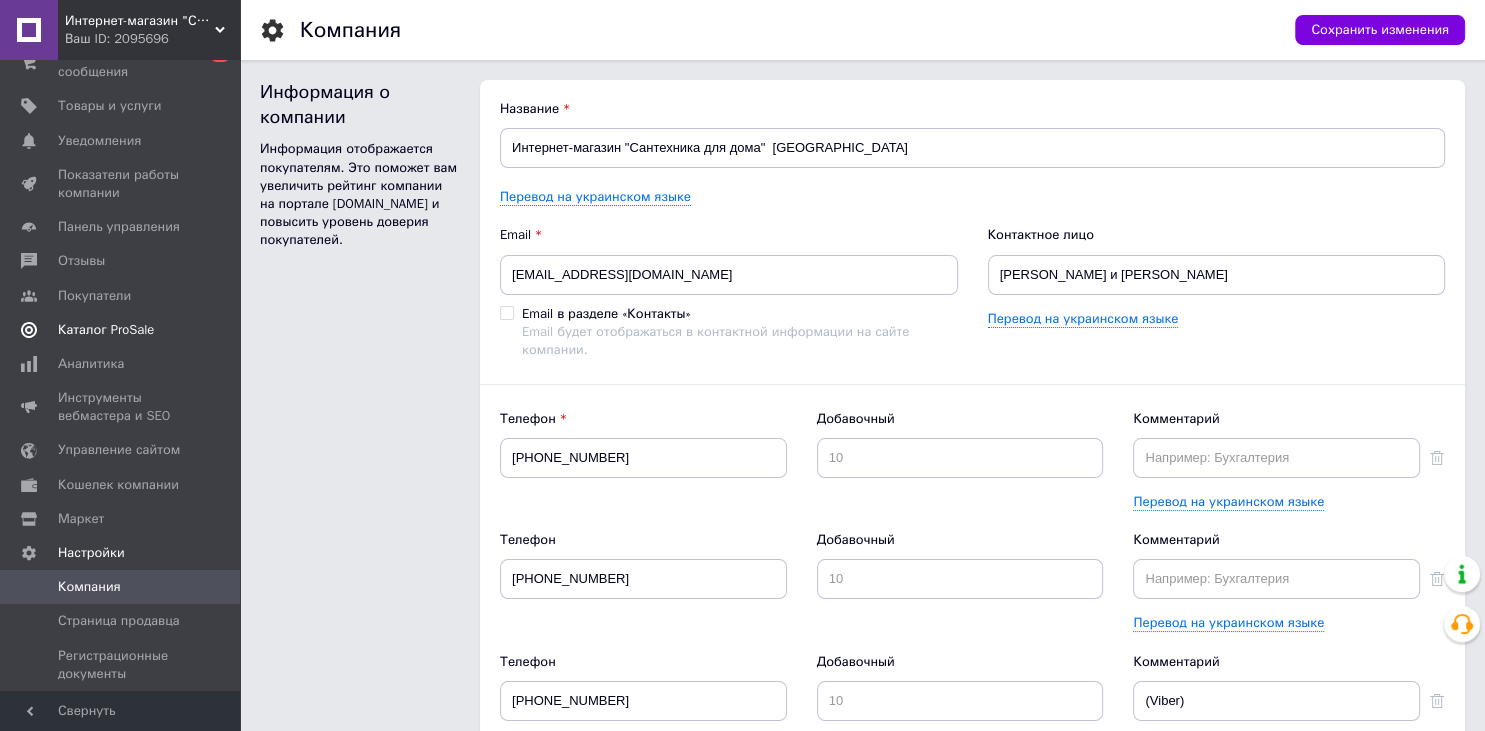 click on "Каталог ProSale" at bounding box center (106, 330) 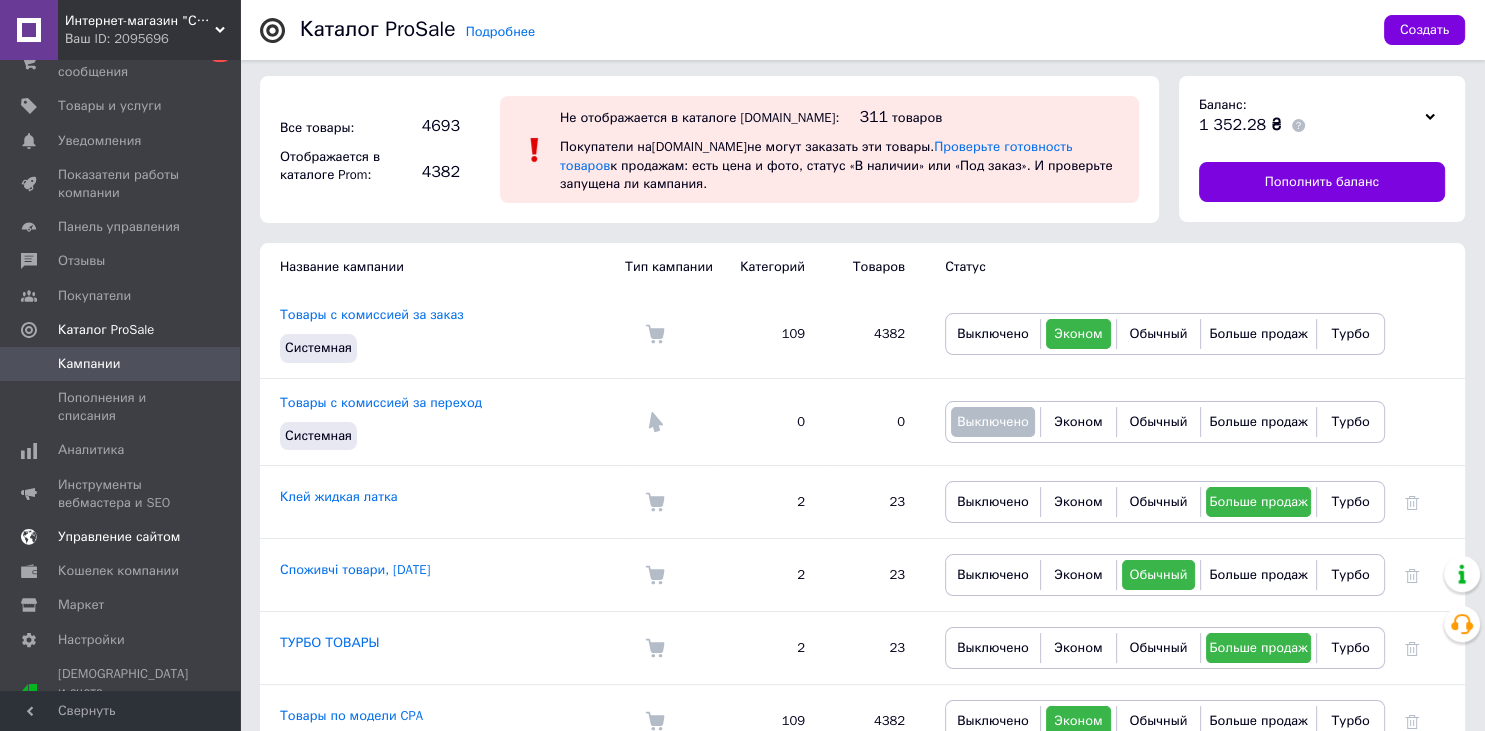 scroll, scrollTop: 409, scrollLeft: 0, axis: vertical 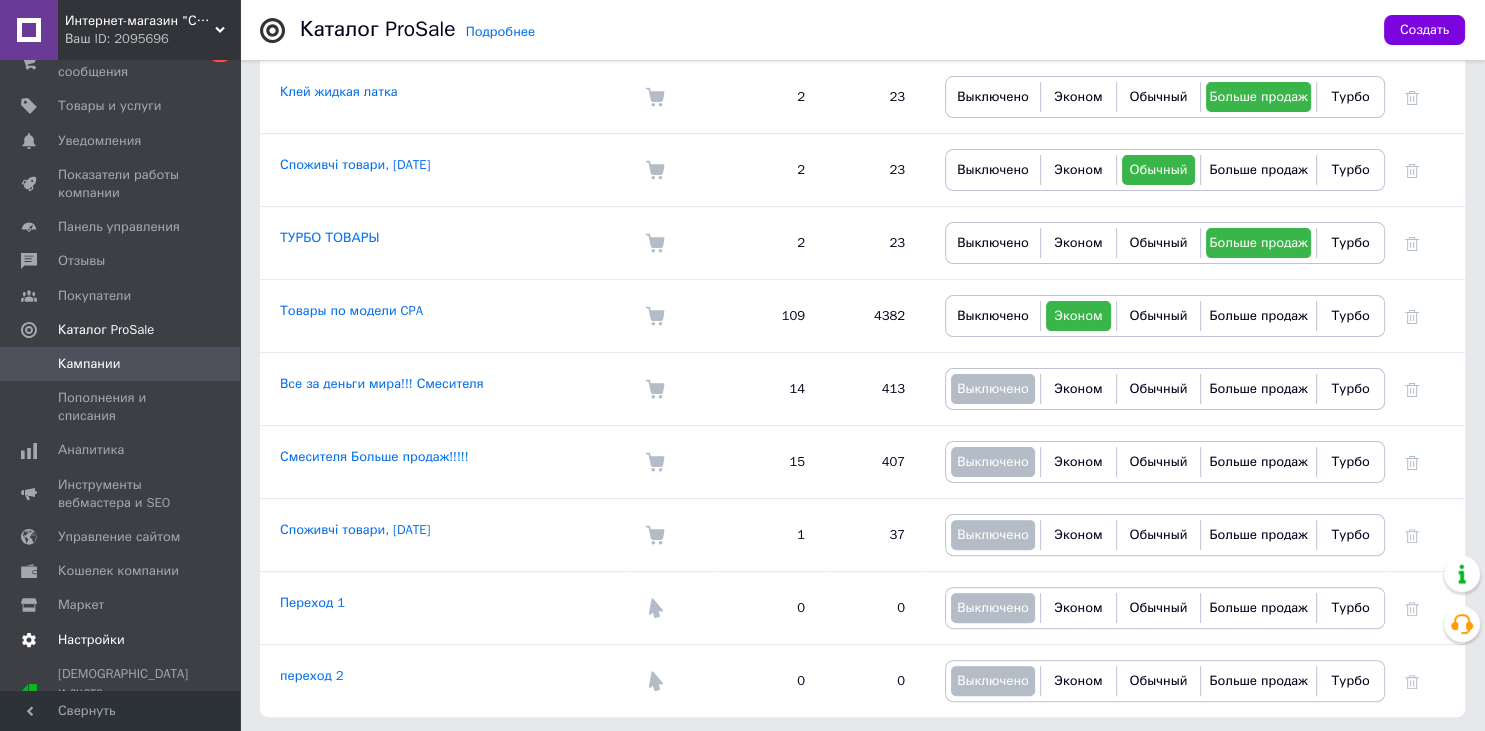 click on "Настройки" at bounding box center [121, 640] 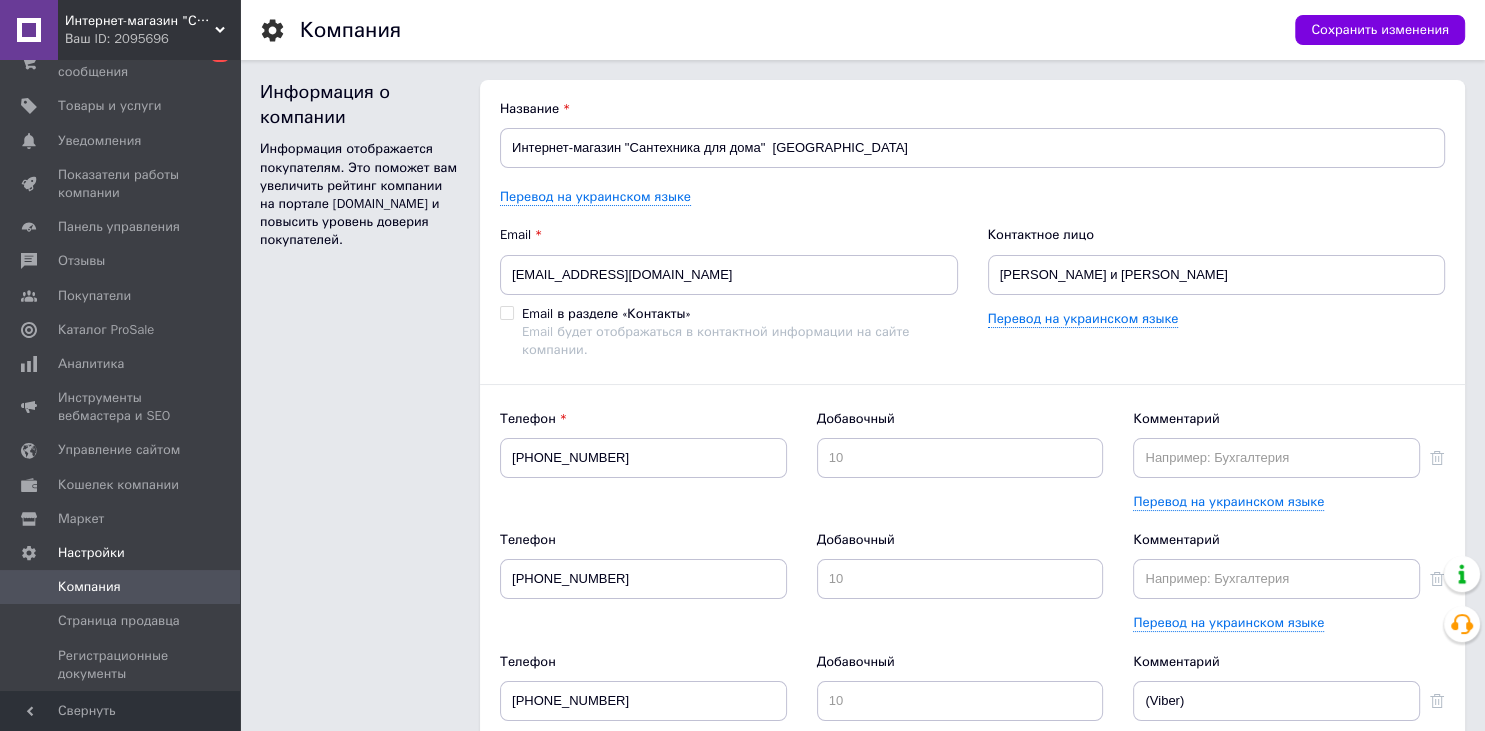 scroll, scrollTop: 0, scrollLeft: 0, axis: both 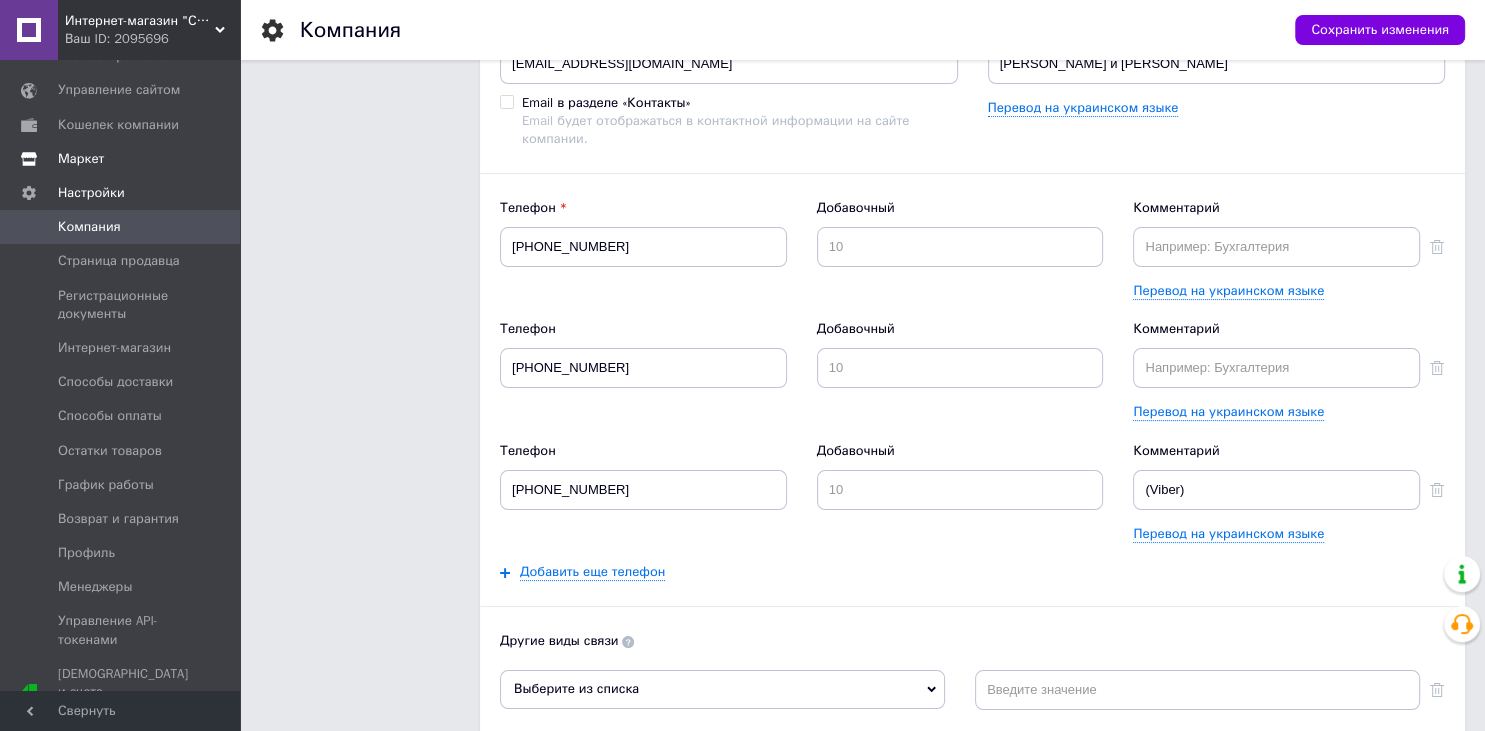 click on "Маркет" at bounding box center [121, 159] 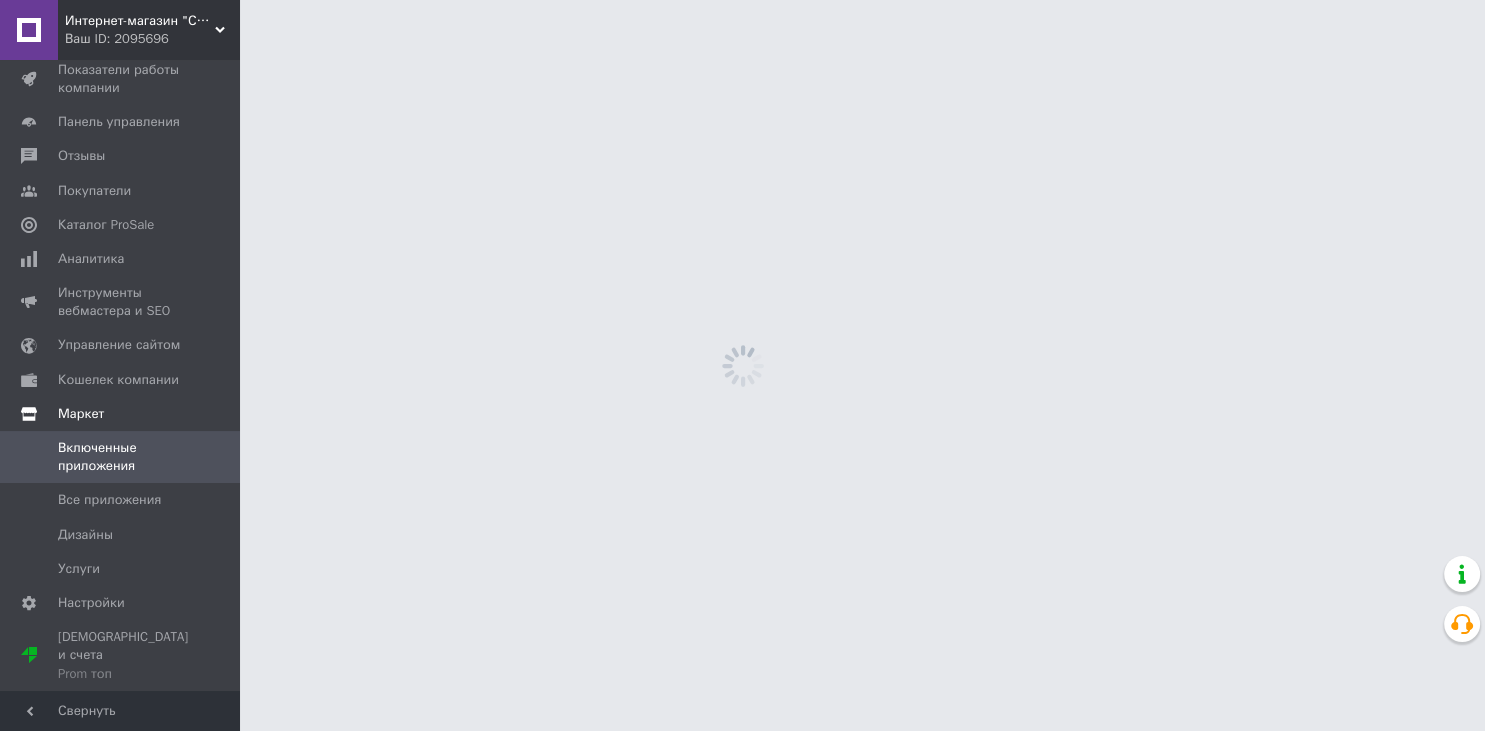 scroll, scrollTop: 0, scrollLeft: 0, axis: both 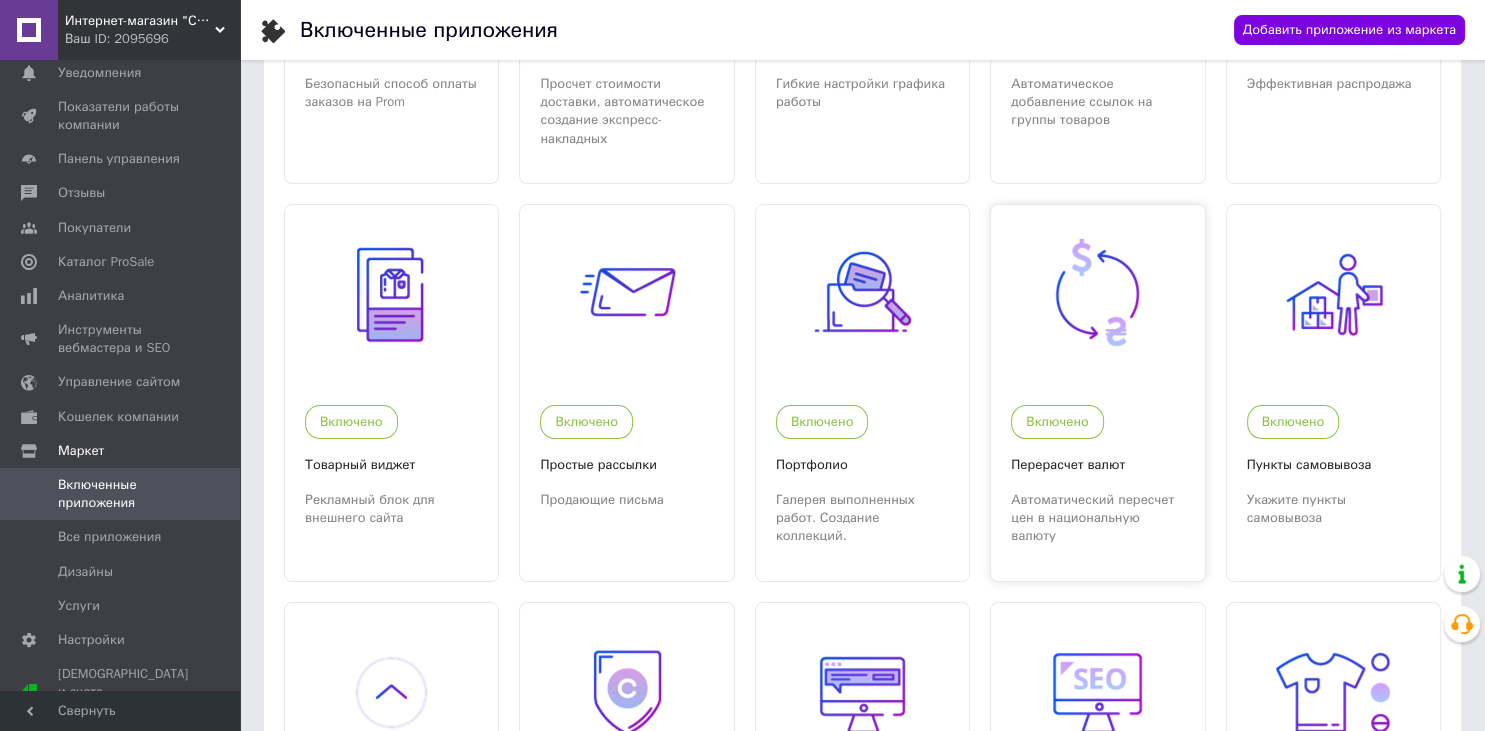 click at bounding box center [1097, 294] 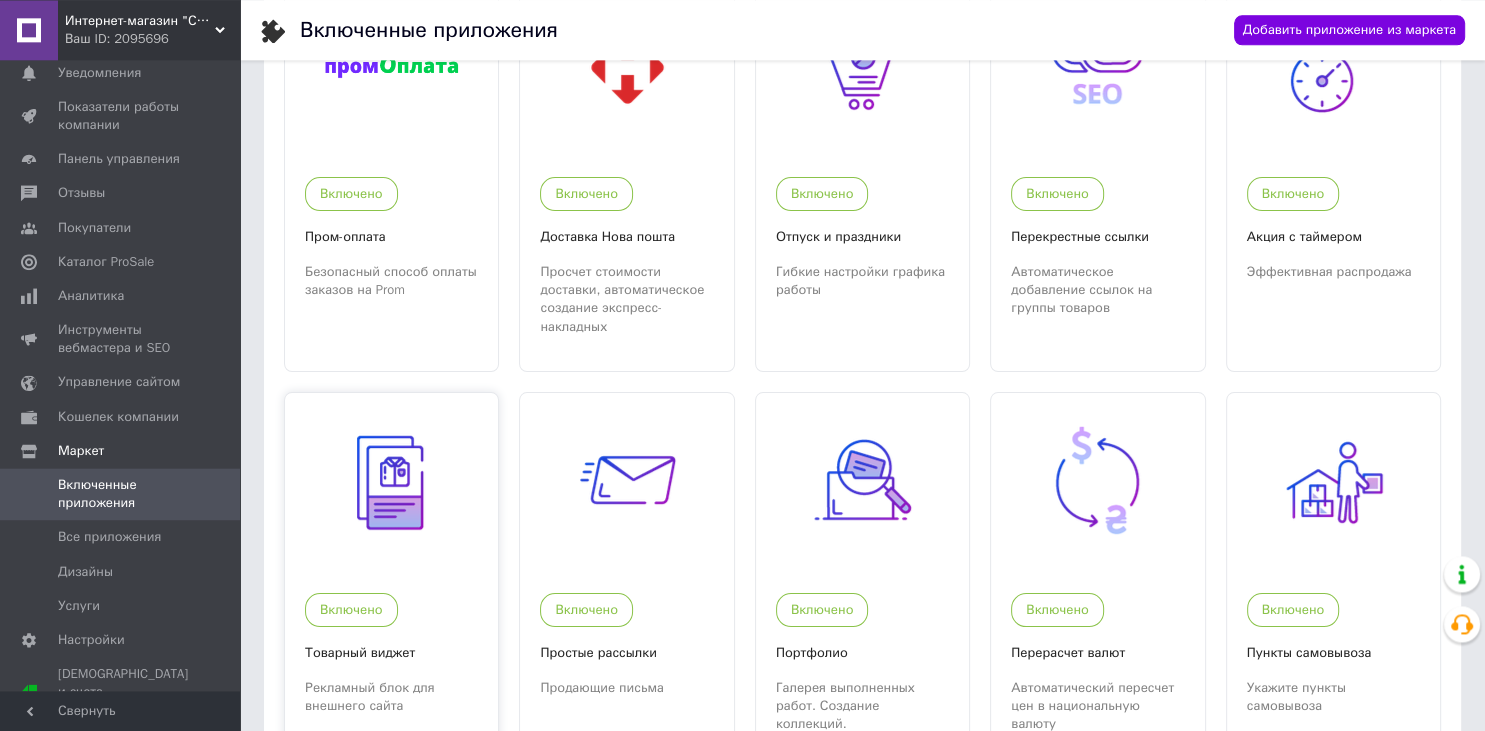 scroll, scrollTop: 0, scrollLeft: 0, axis: both 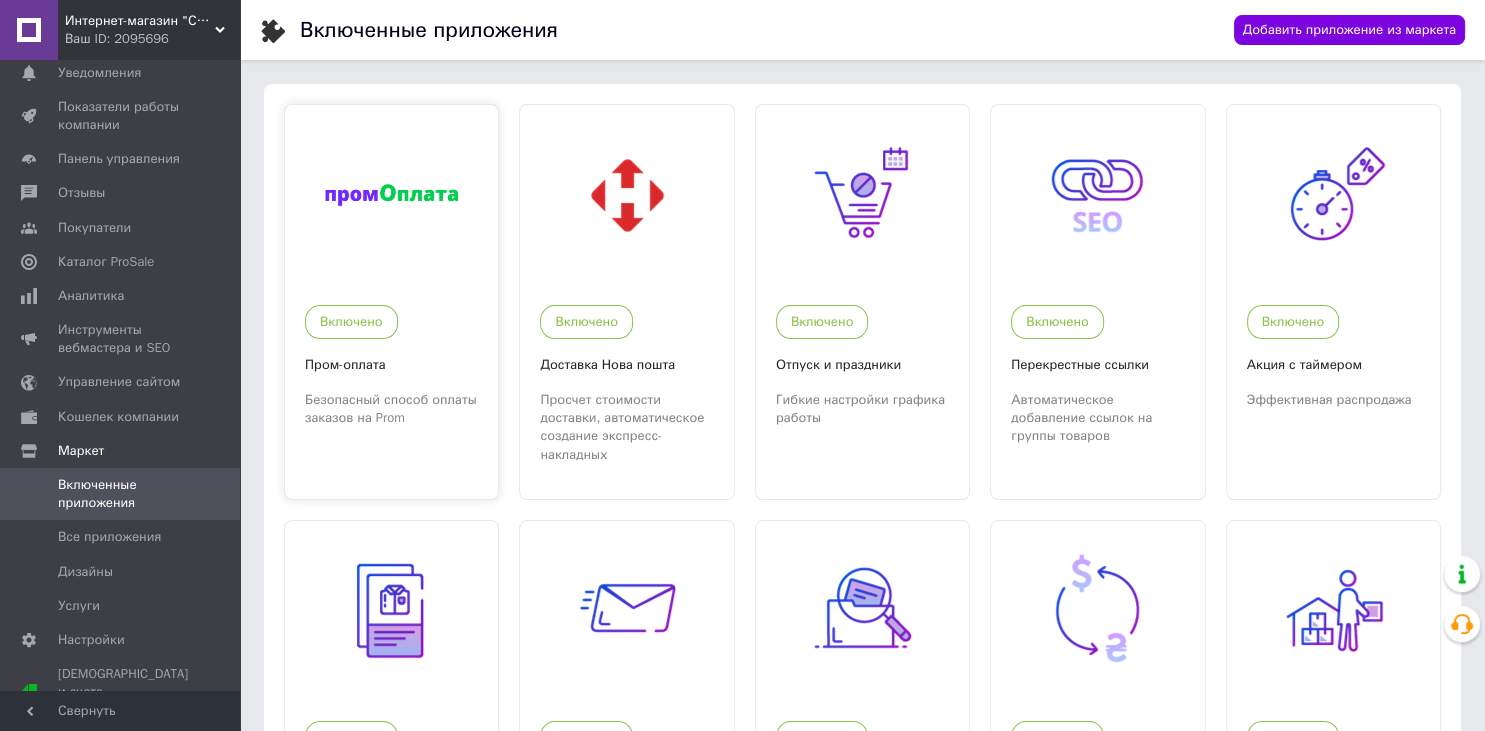 click at bounding box center (391, 195) 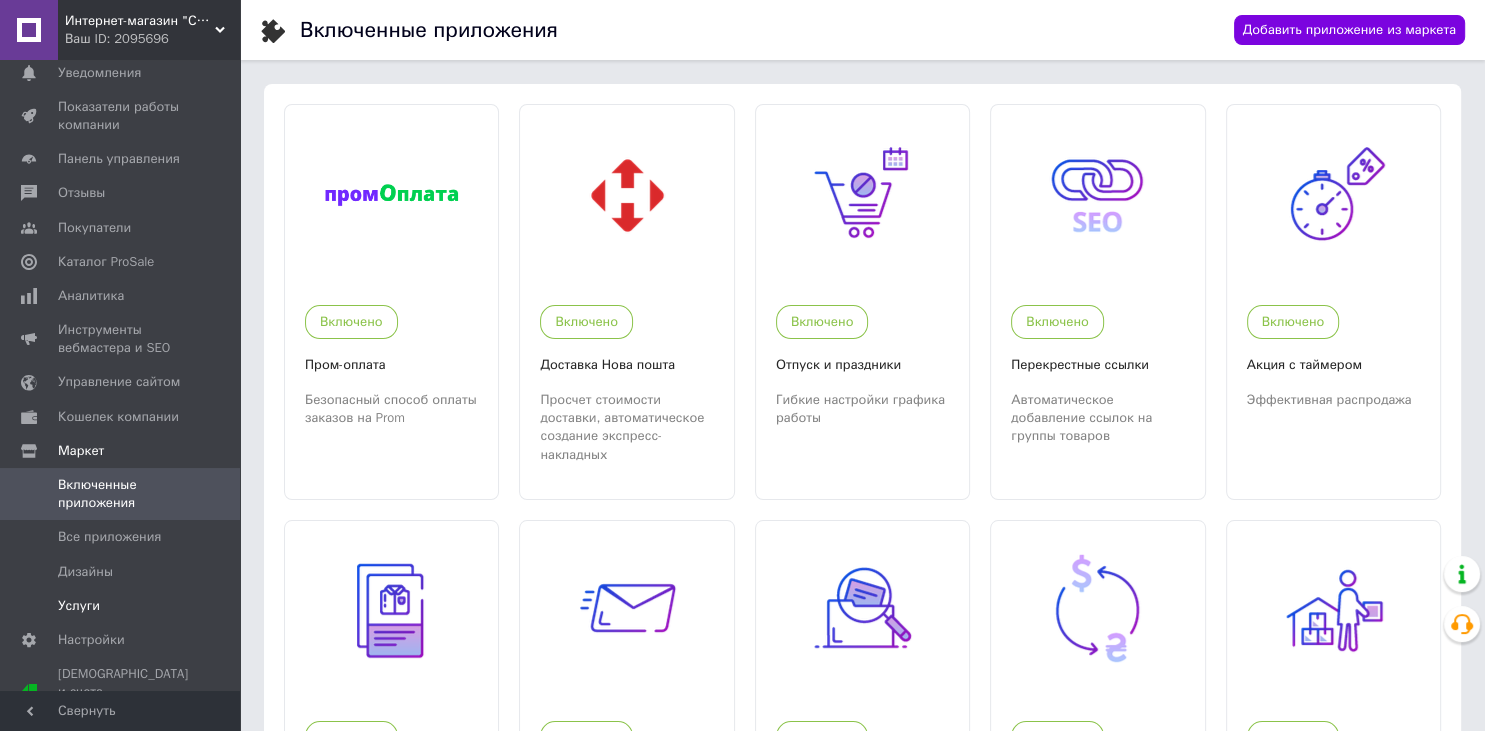 scroll, scrollTop: 316, scrollLeft: 0, axis: vertical 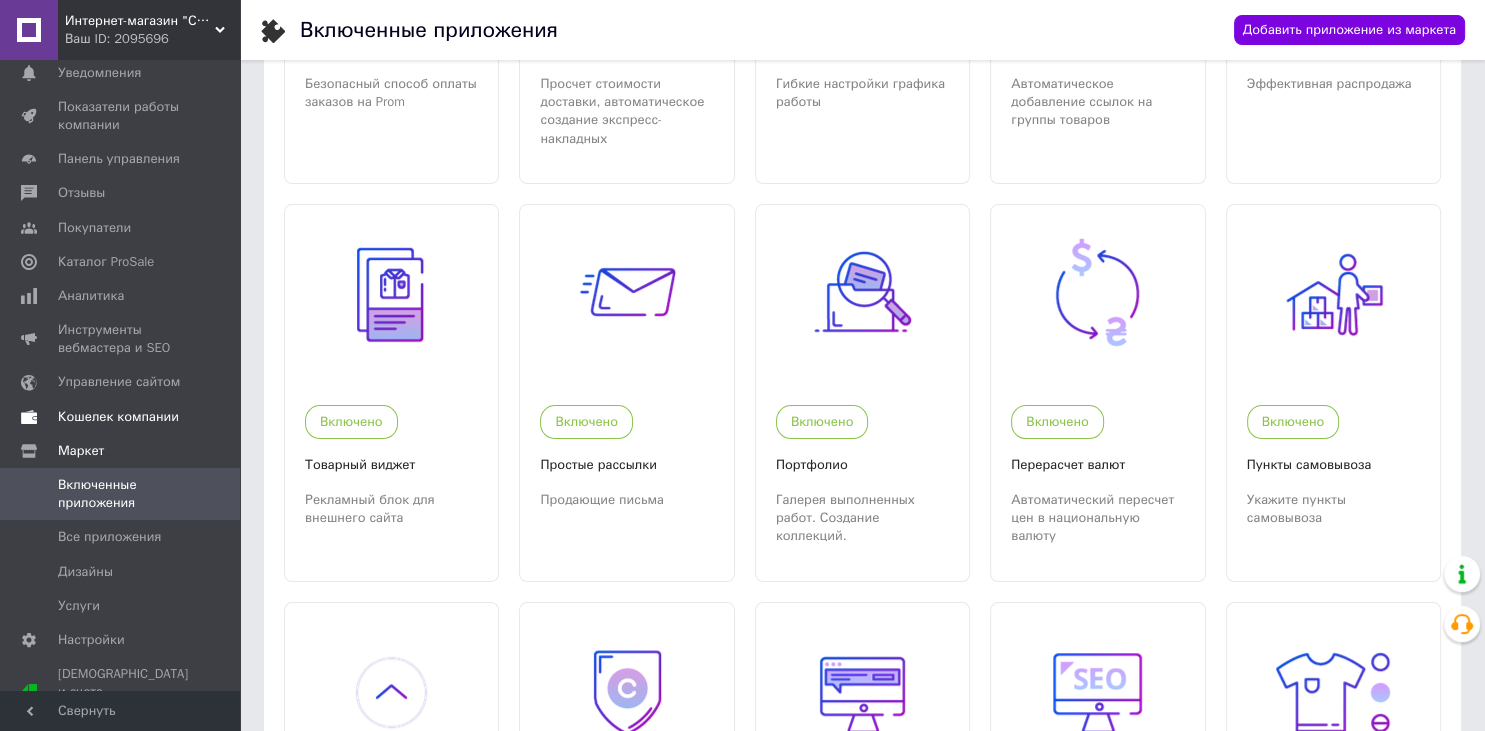 click on "Кошелек компании" at bounding box center (118, 417) 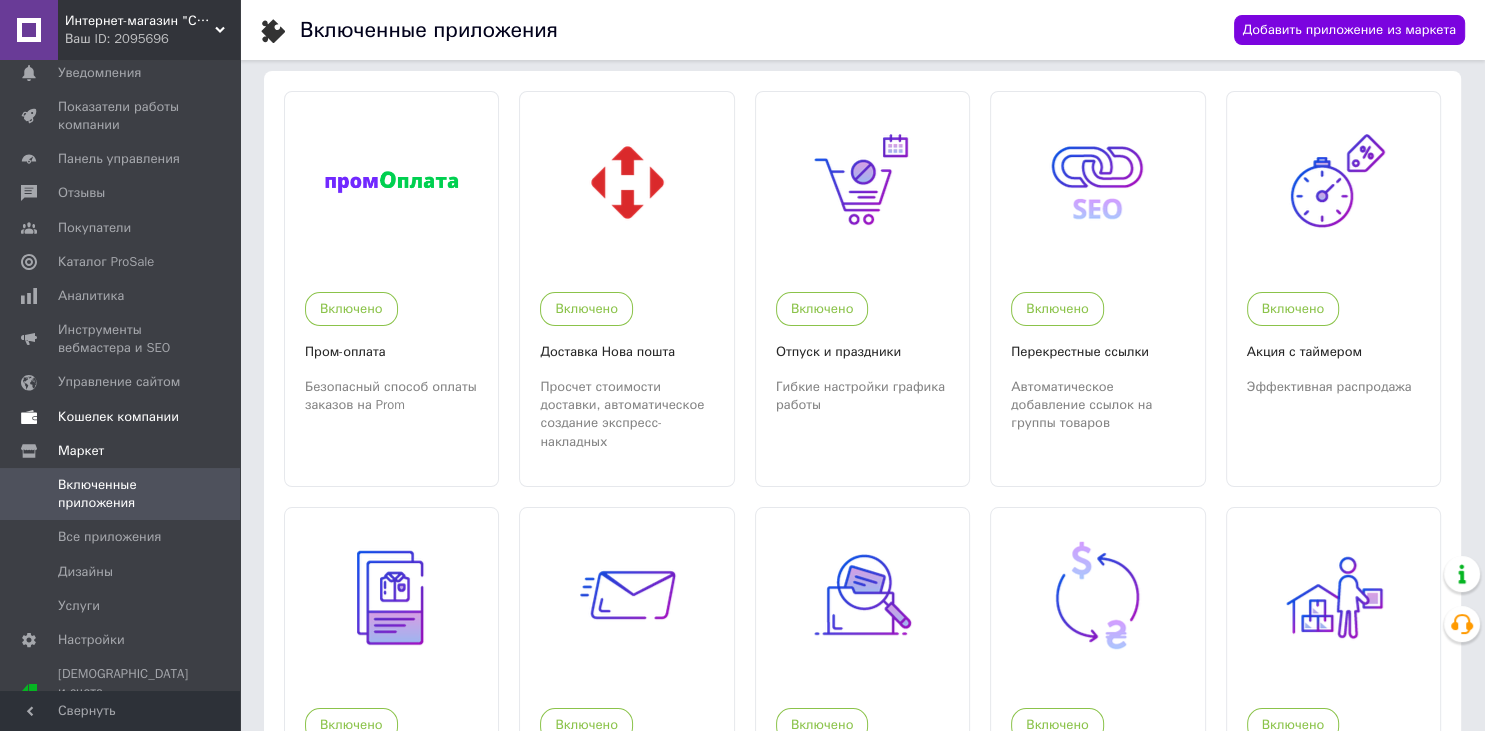 scroll, scrollTop: 45, scrollLeft: 0, axis: vertical 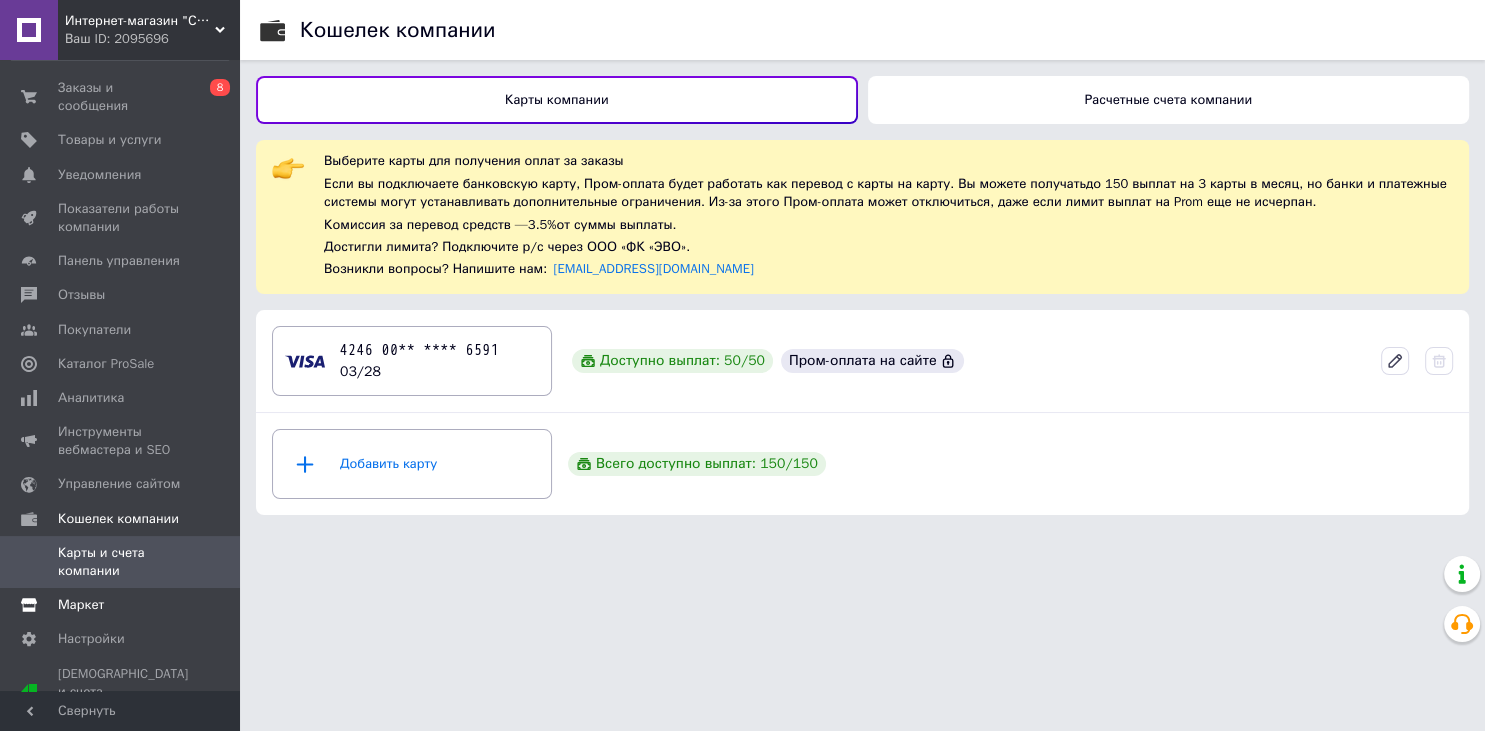 click on "Маркет" at bounding box center [81, 605] 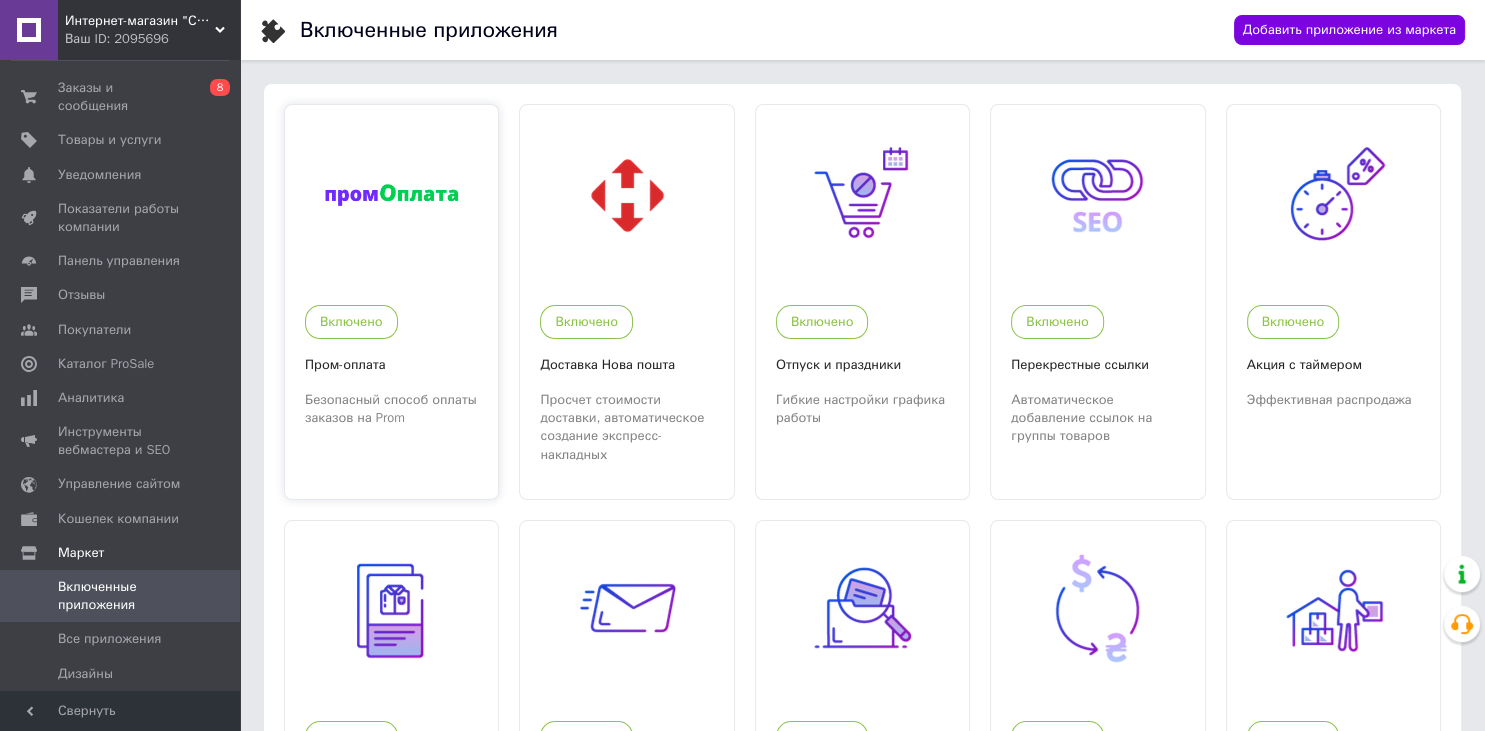 click at bounding box center [391, 195] 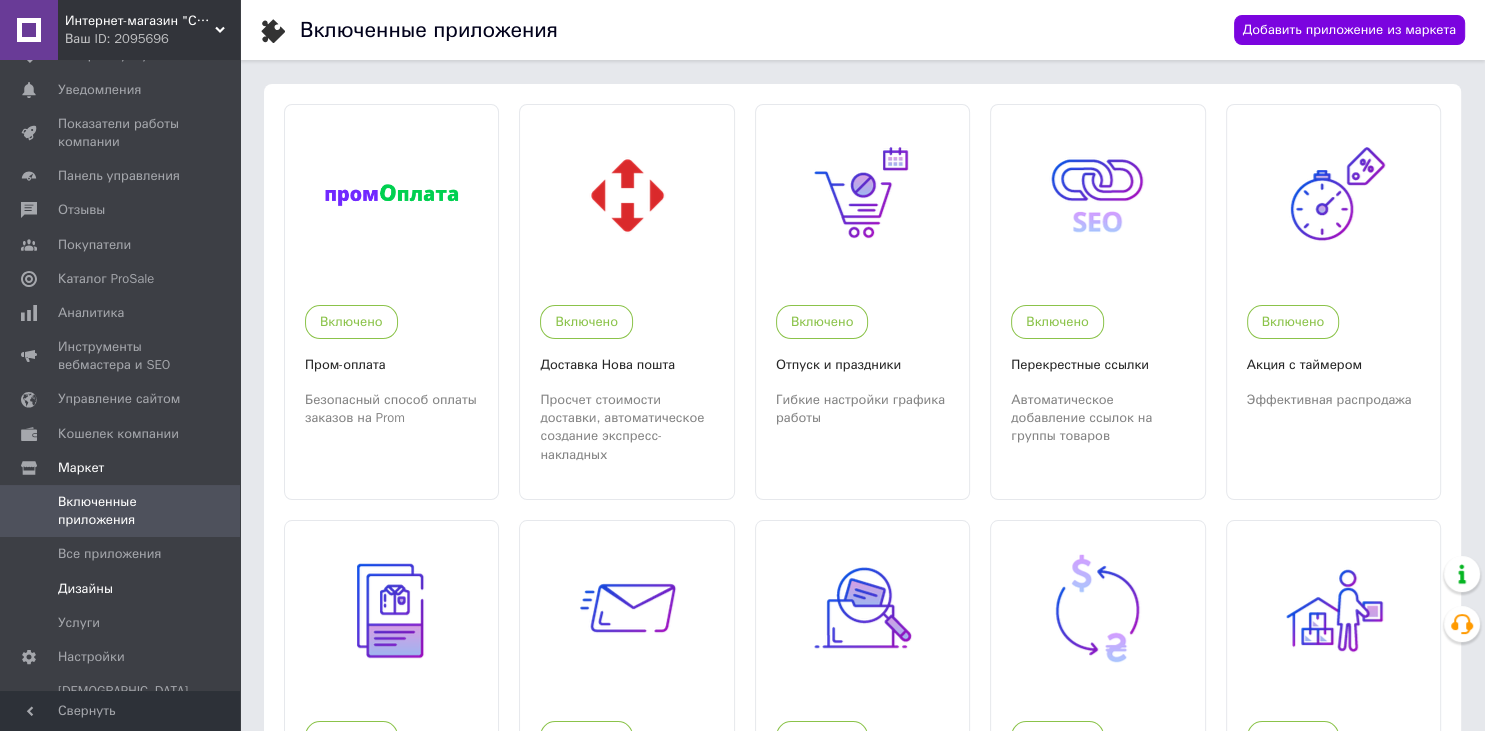 scroll, scrollTop: 147, scrollLeft: 0, axis: vertical 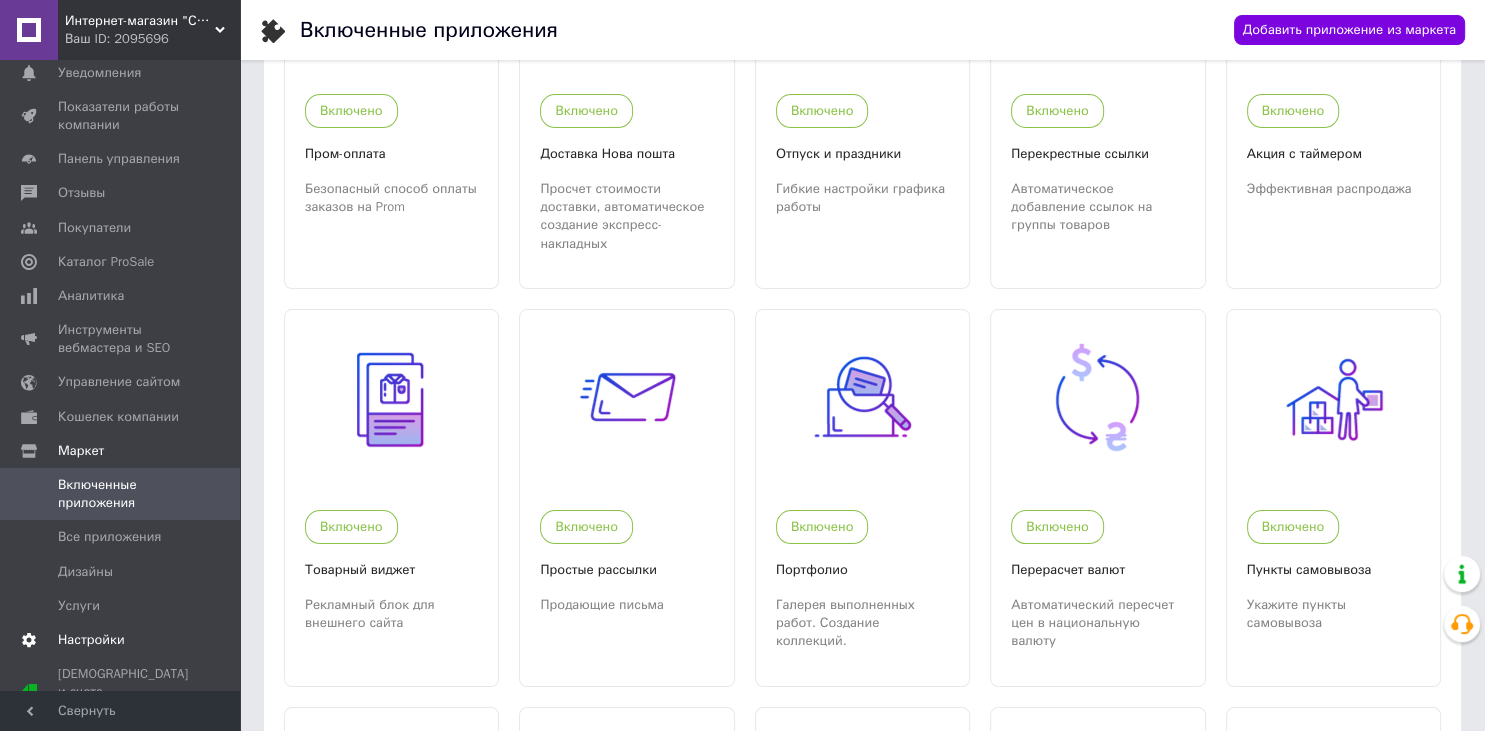 click on "Настройки" at bounding box center [121, 640] 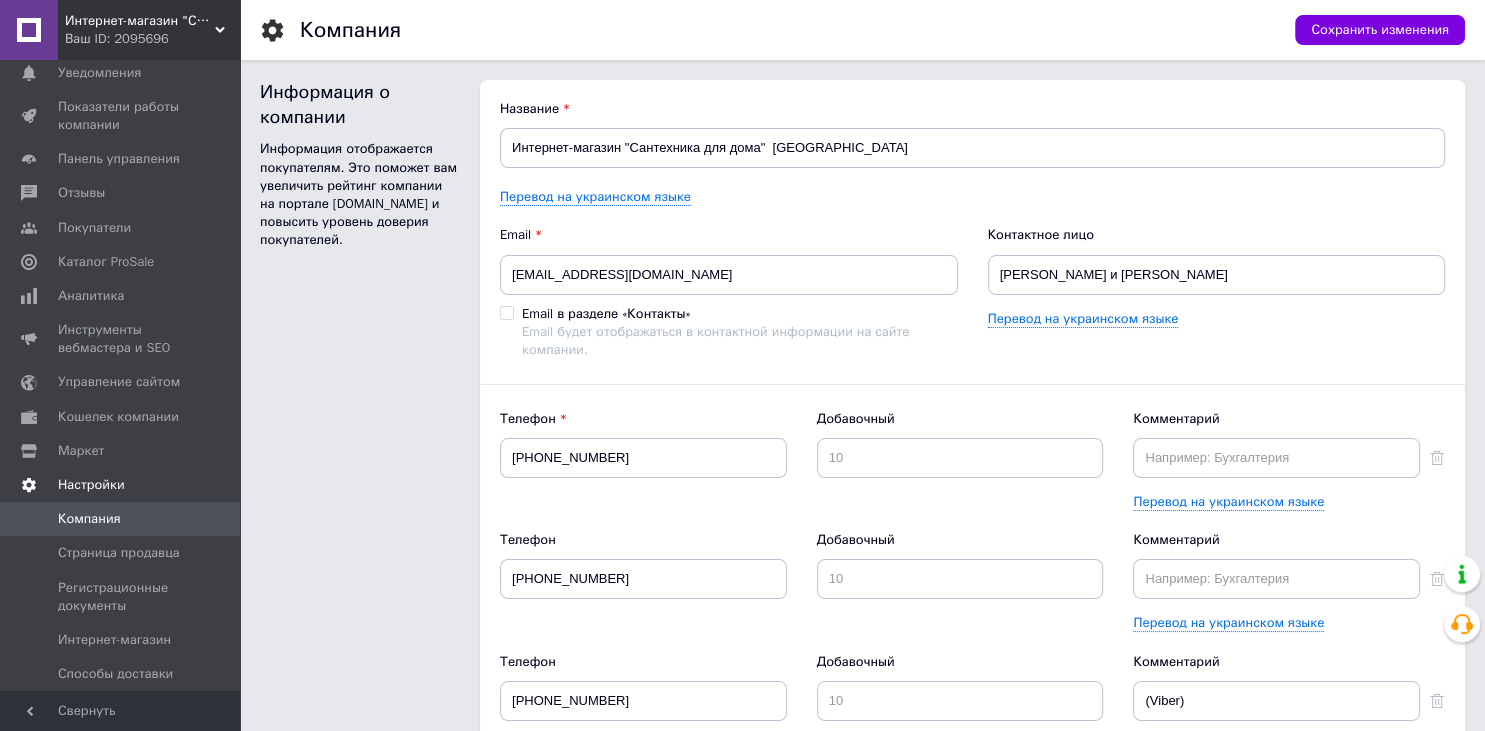 scroll, scrollTop: 0, scrollLeft: 0, axis: both 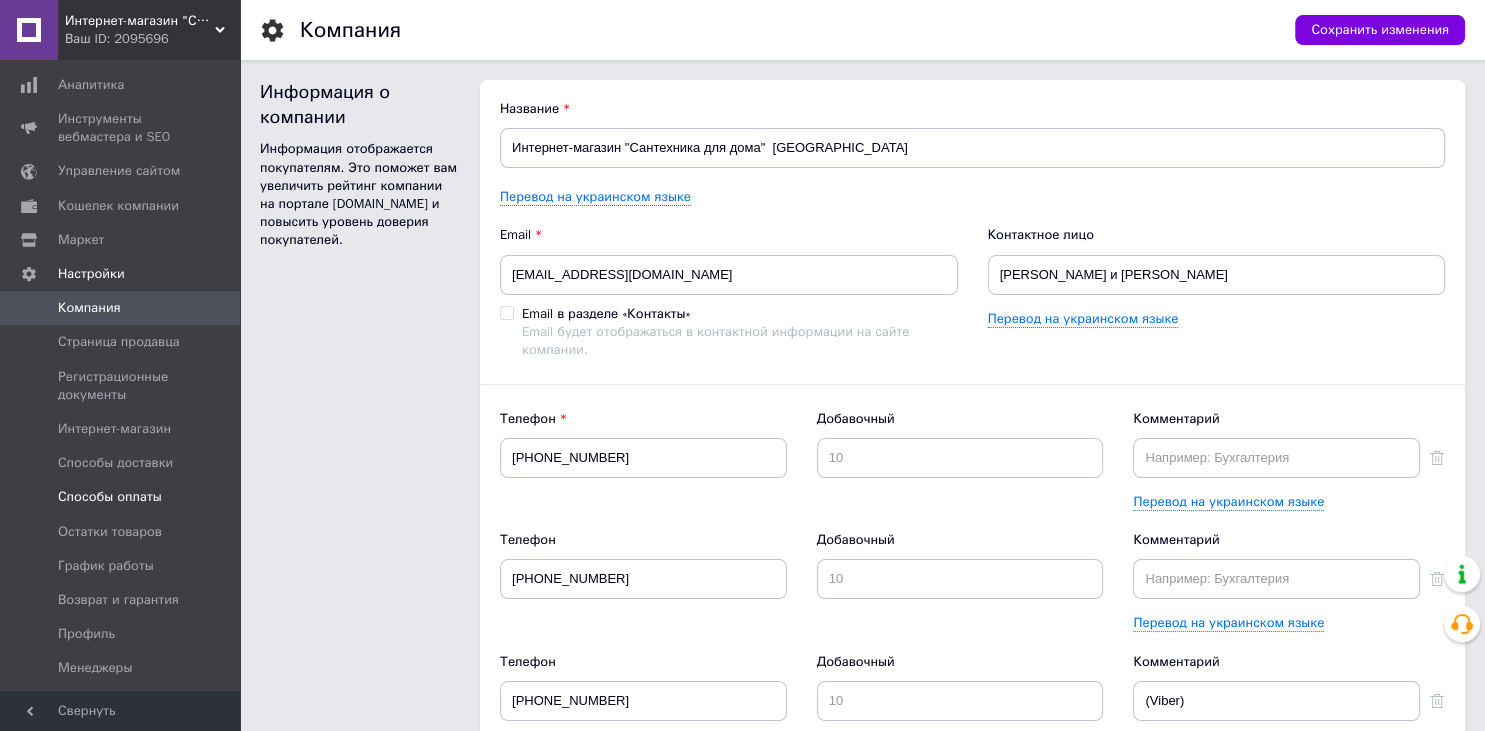 click on "Способы оплаты" at bounding box center (110, 497) 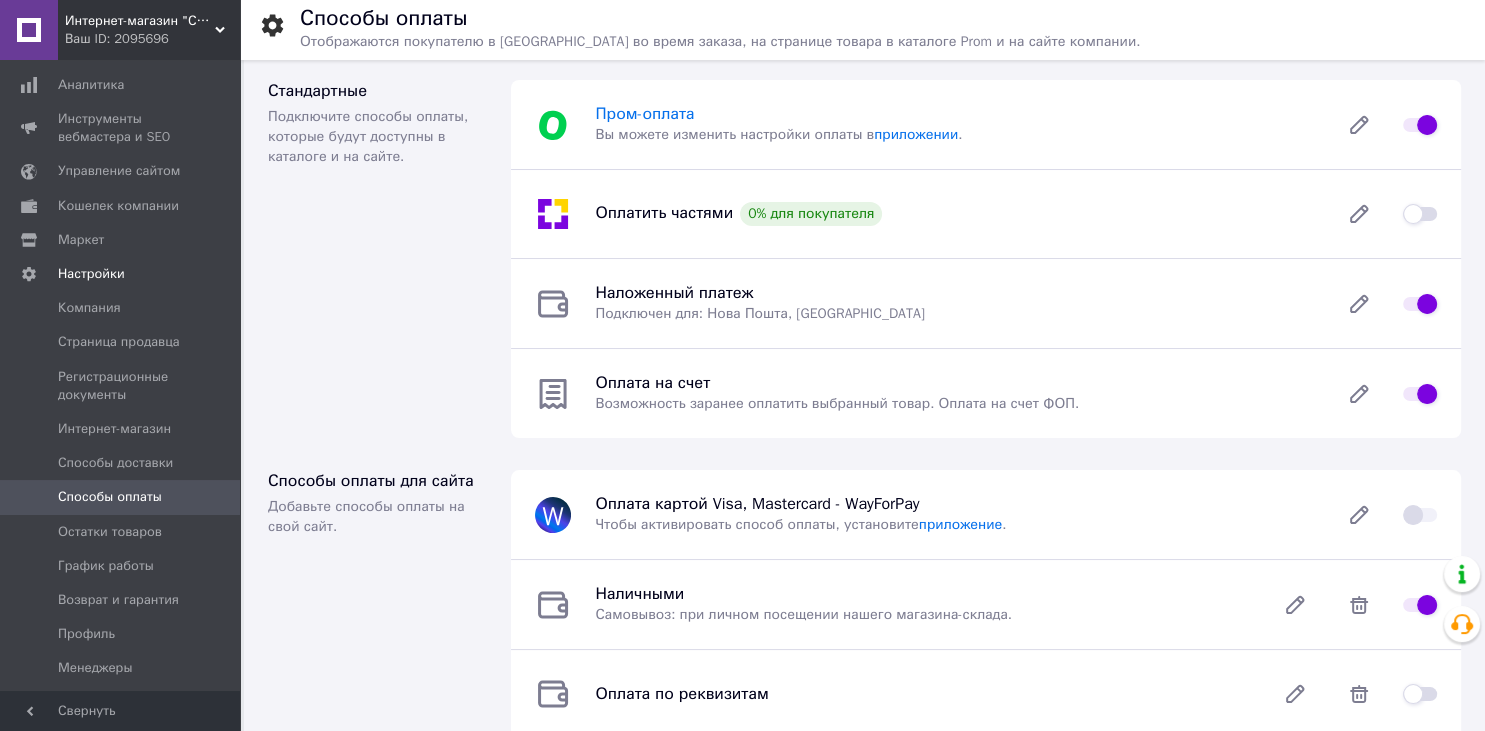 click on "Пром-оплата" at bounding box center [644, 114] 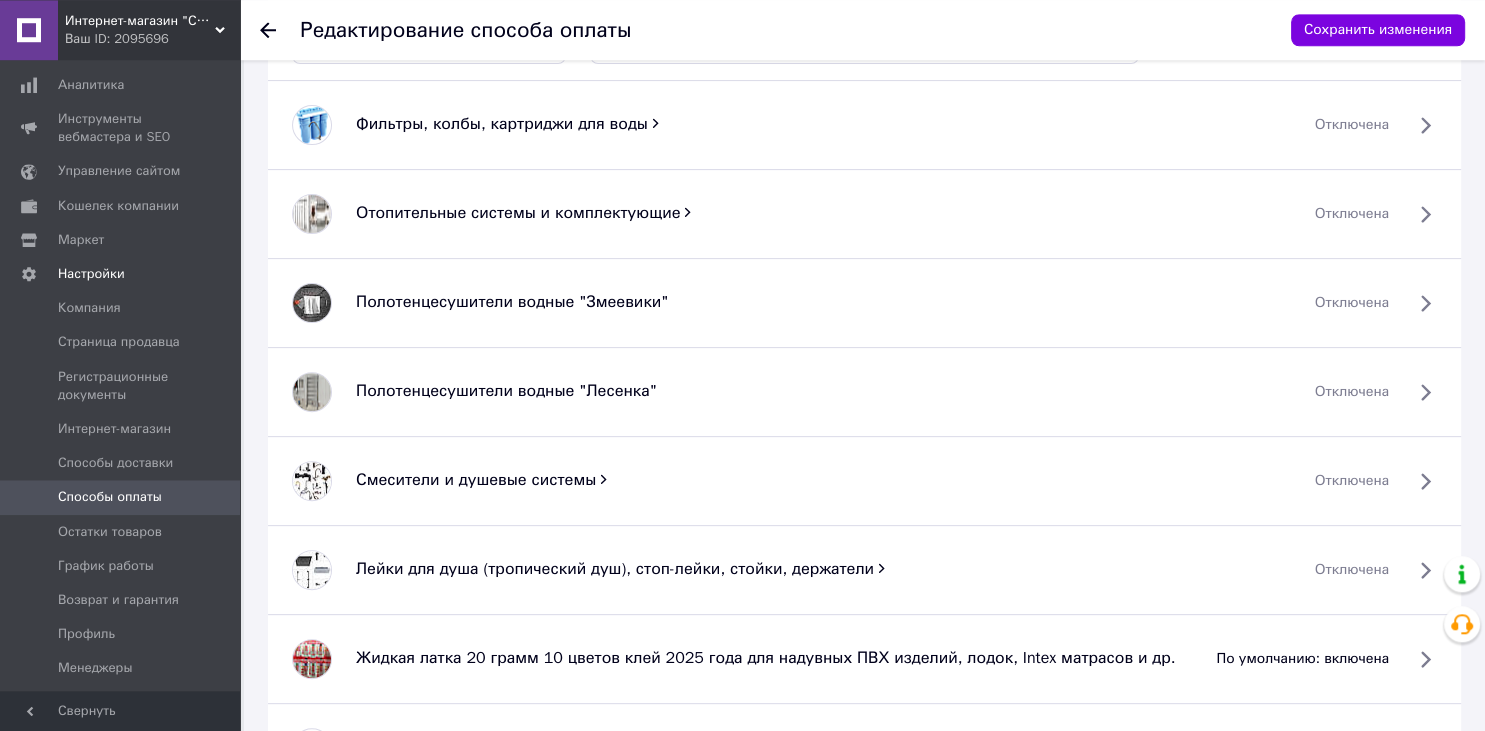 scroll, scrollTop: 633, scrollLeft: 0, axis: vertical 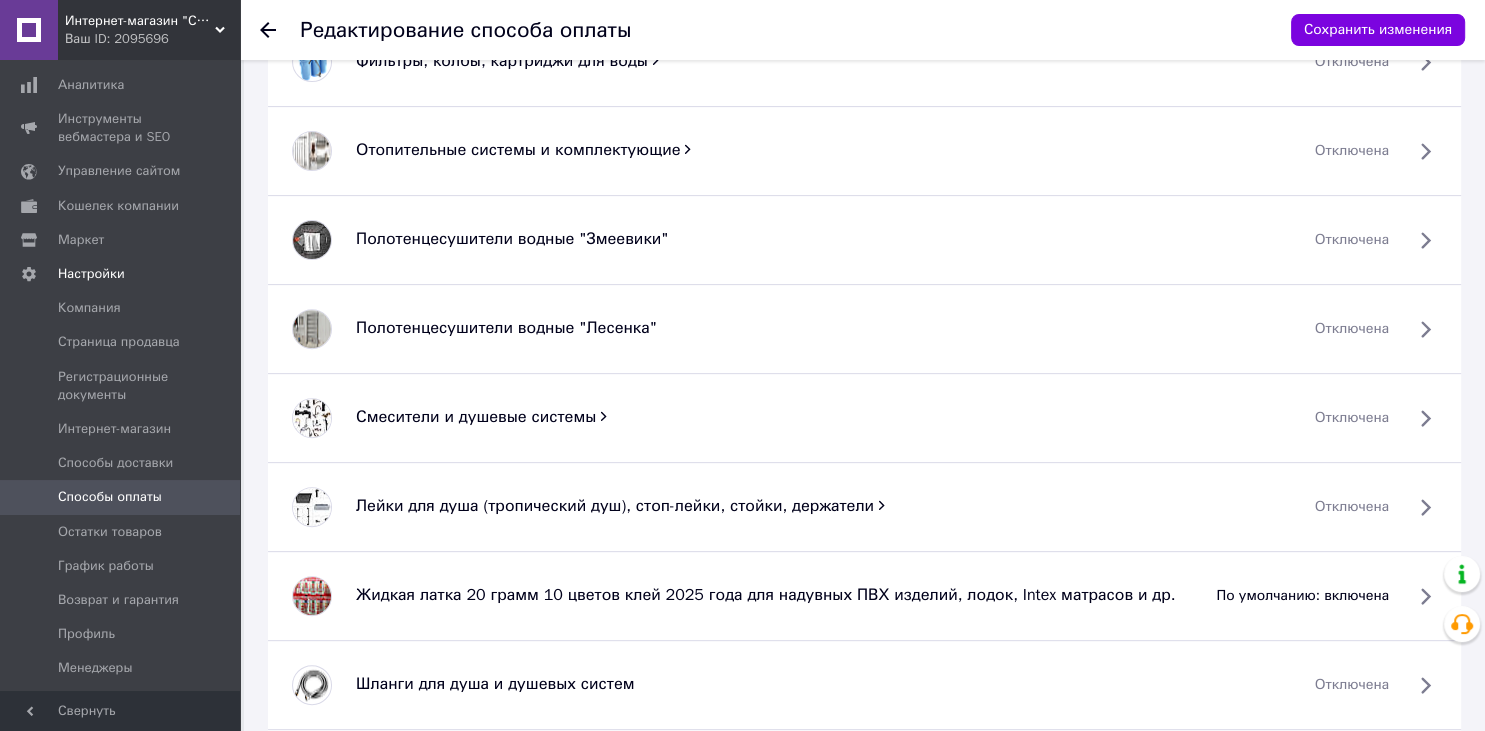 click on "Смесители и душевые системы" at bounding box center [476, 417] 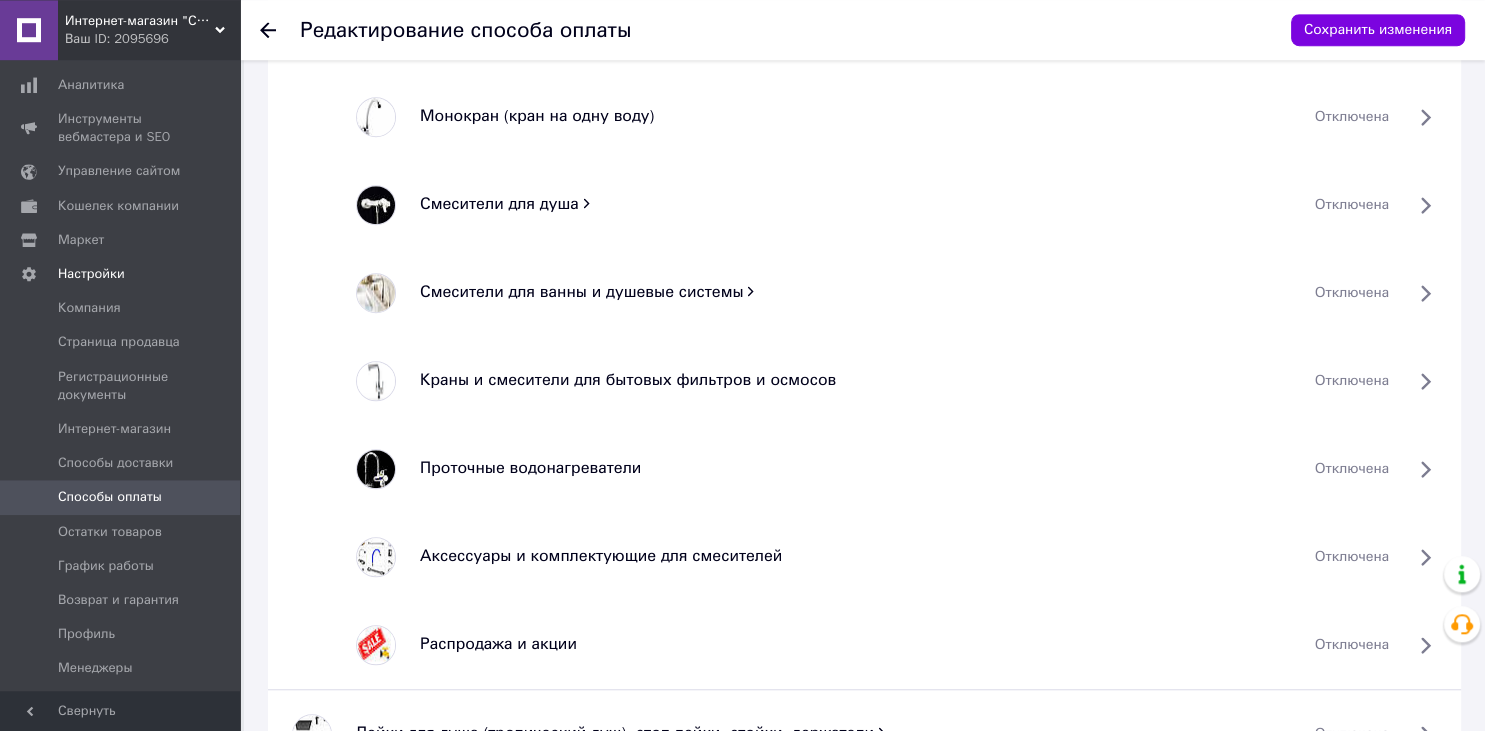scroll, scrollTop: 1372, scrollLeft: 0, axis: vertical 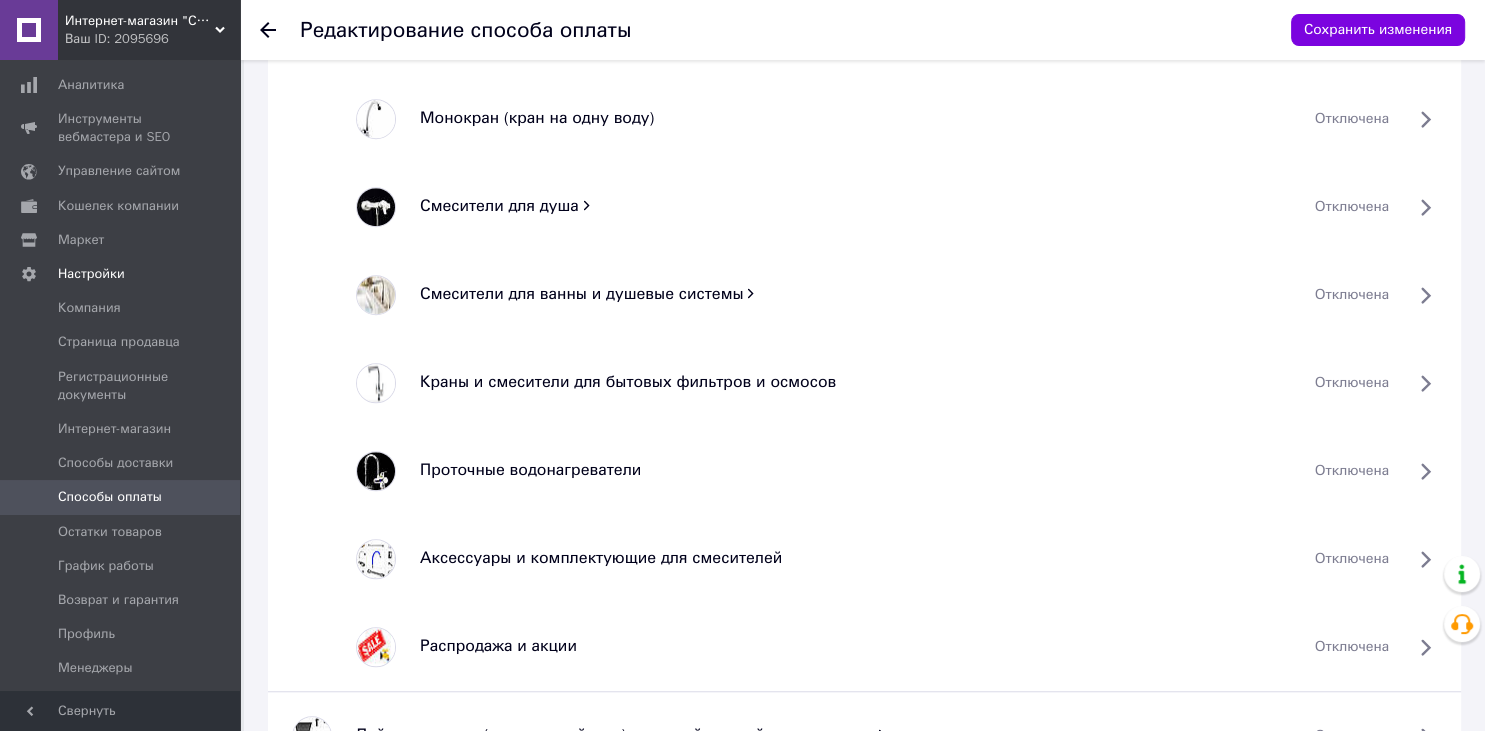 click on "Аксессуары и комплектующие для смесителей" at bounding box center [601, 558] 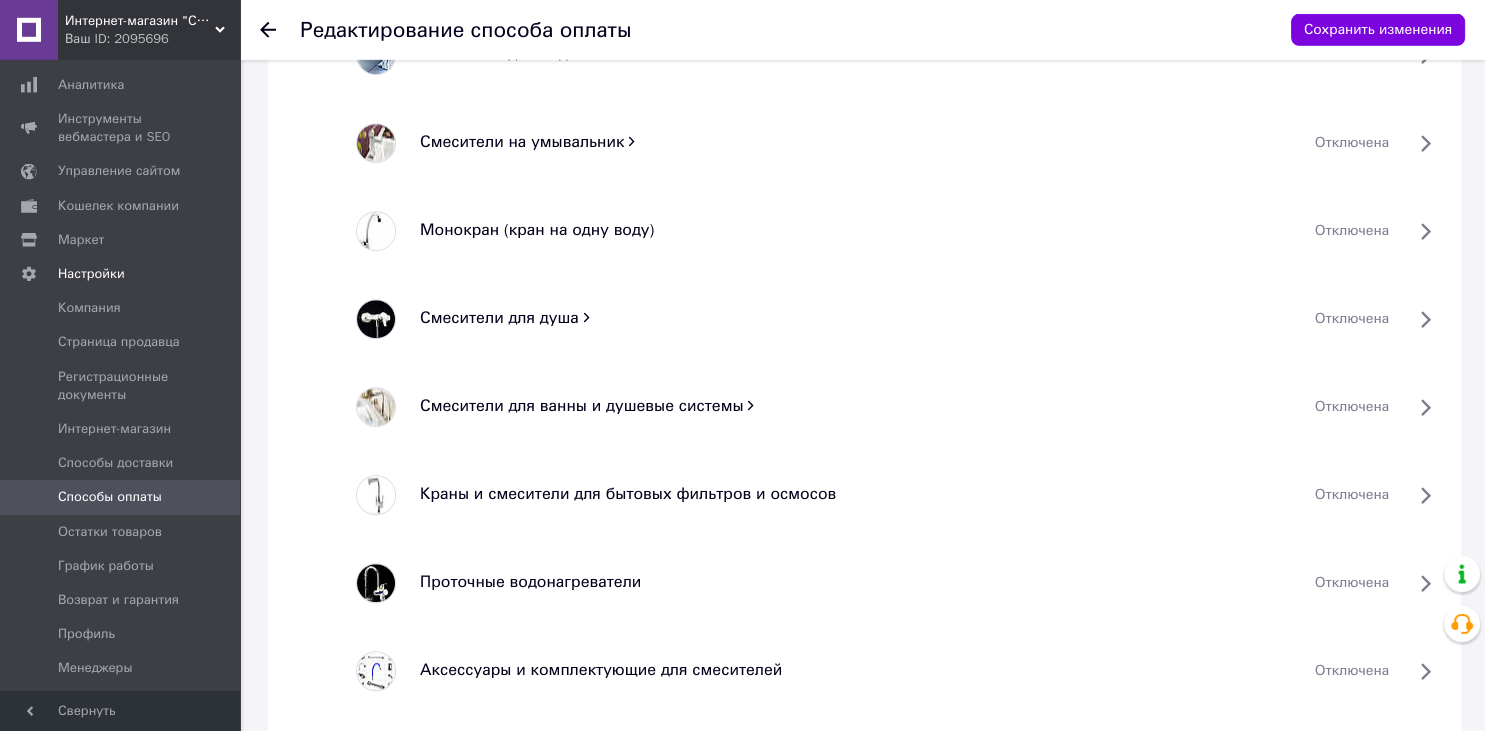 scroll, scrollTop: 1161, scrollLeft: 0, axis: vertical 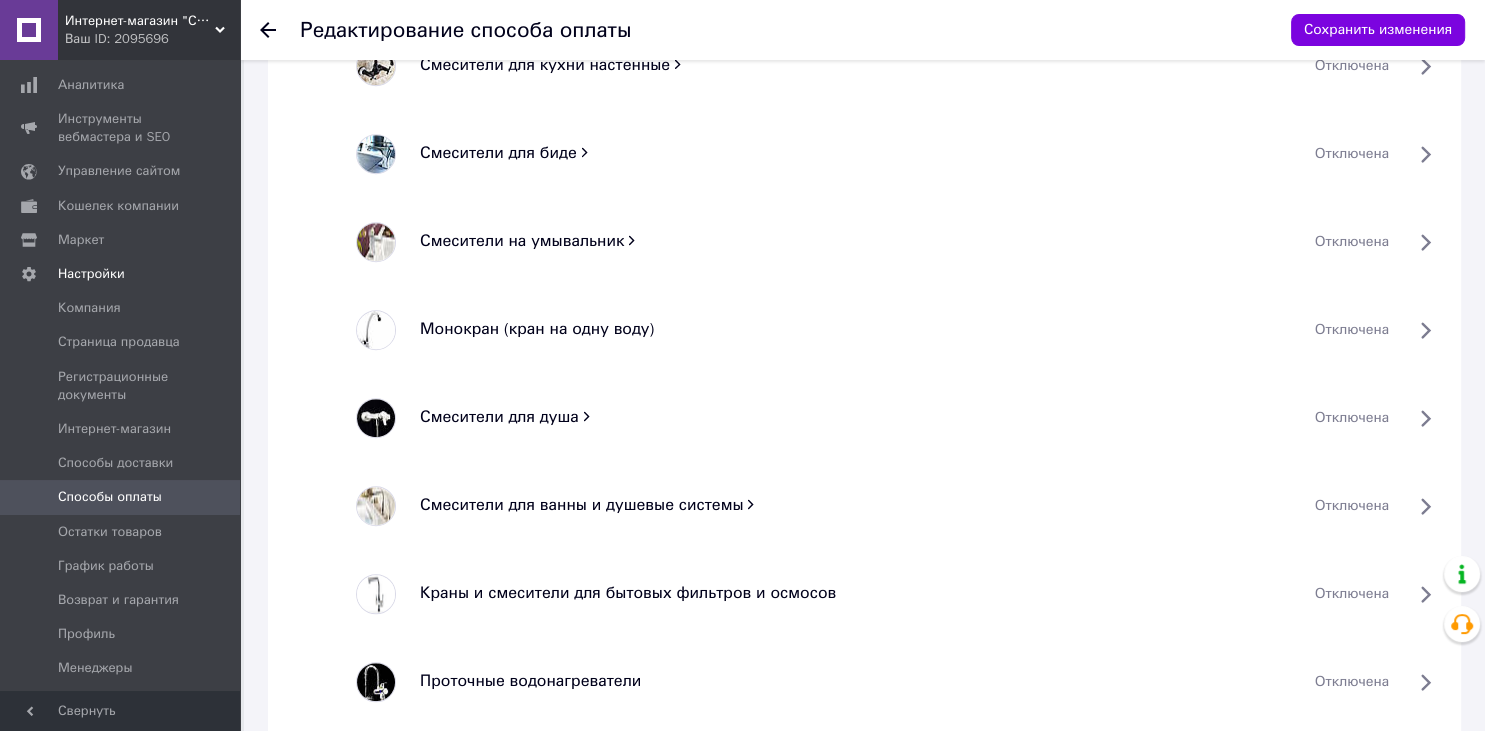 click on "Смесители для ванны и душевые системы" at bounding box center (581, 505) 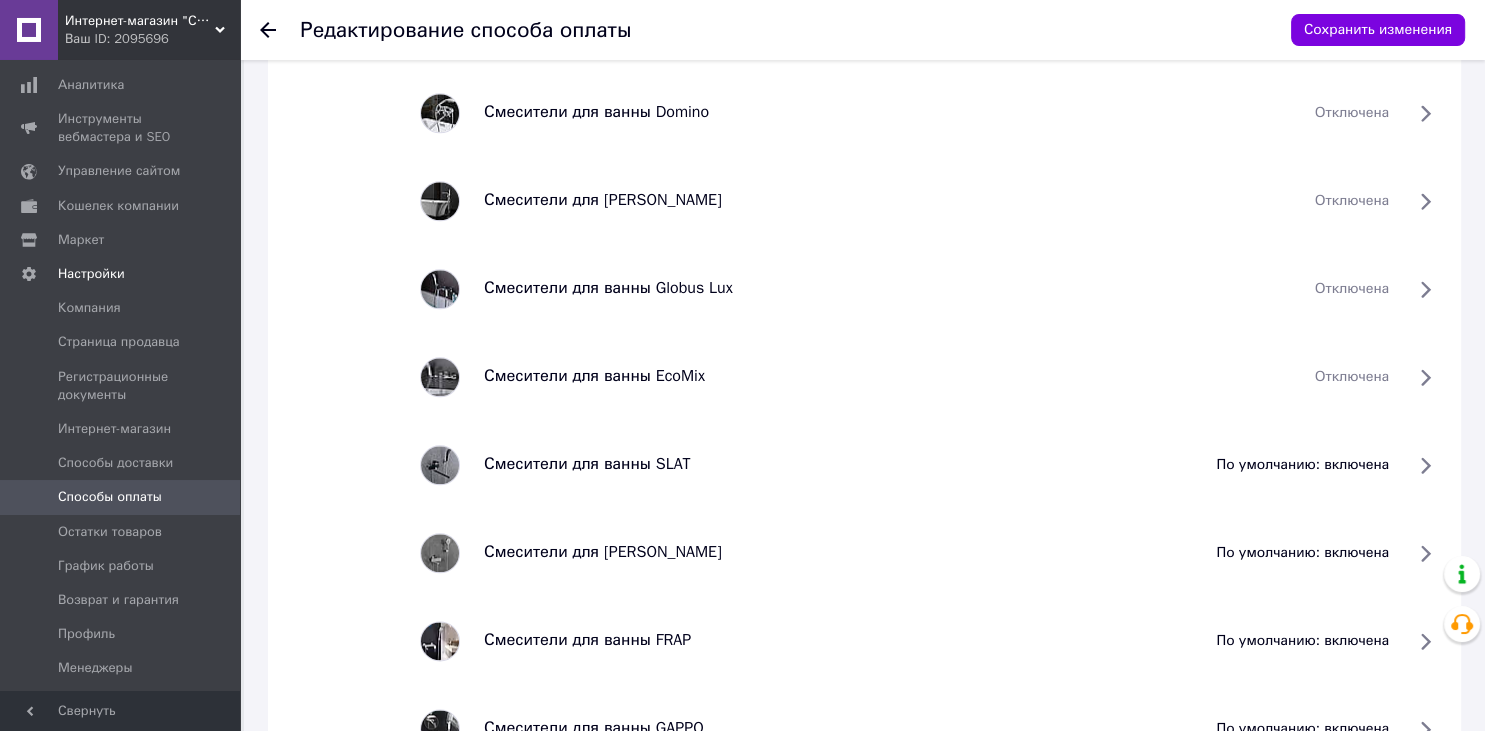 scroll, scrollTop: 2217, scrollLeft: 0, axis: vertical 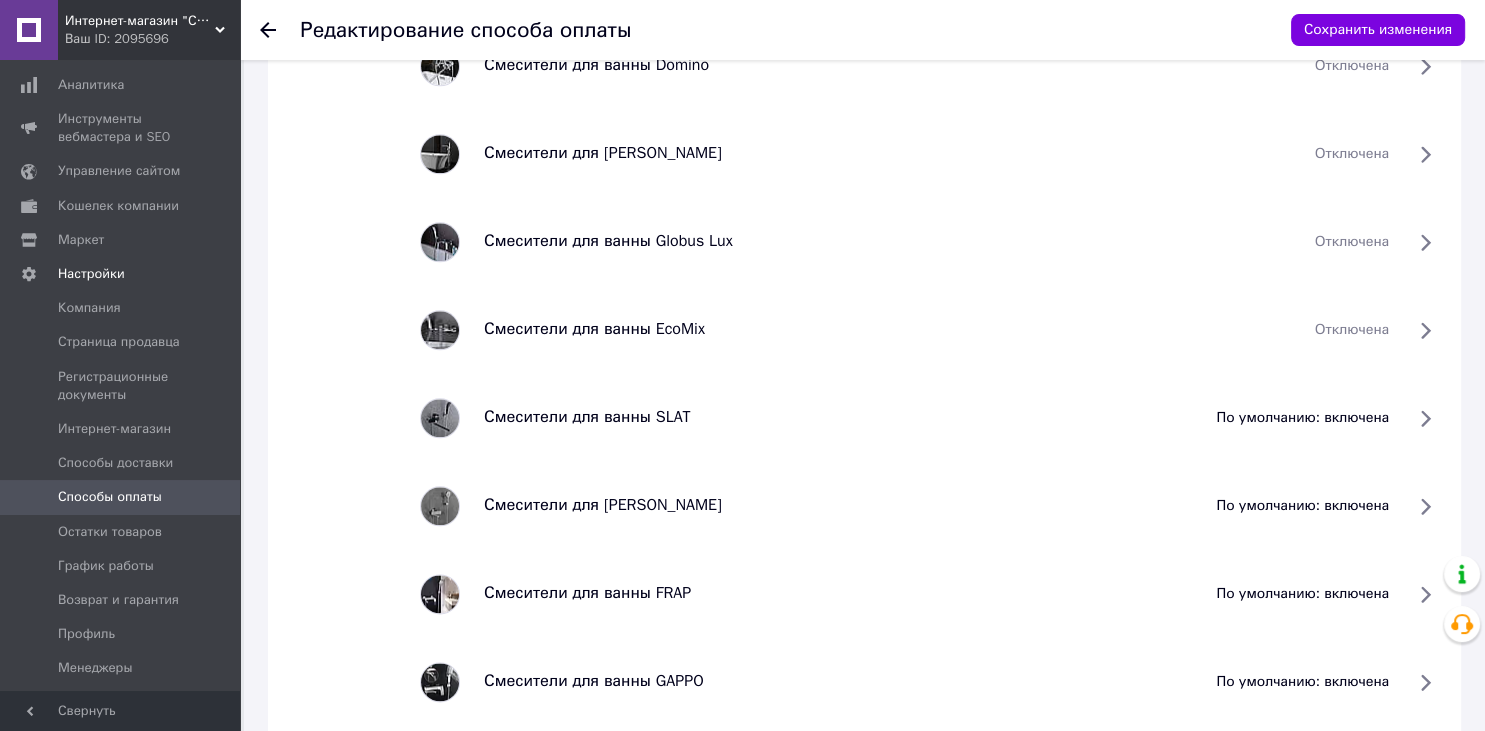 click on "по умолчанию: включена" at bounding box center [1302, 418] 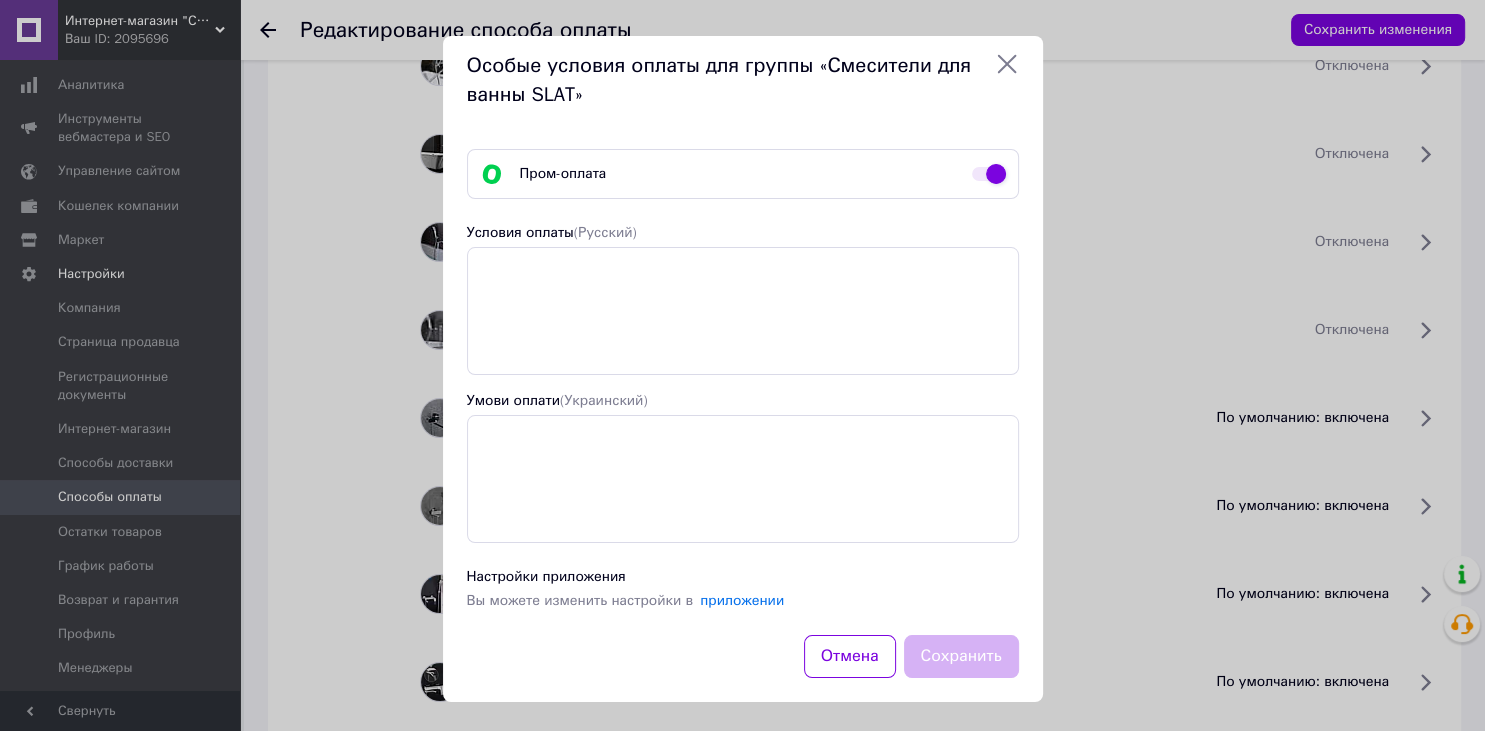 click at bounding box center [989, 174] 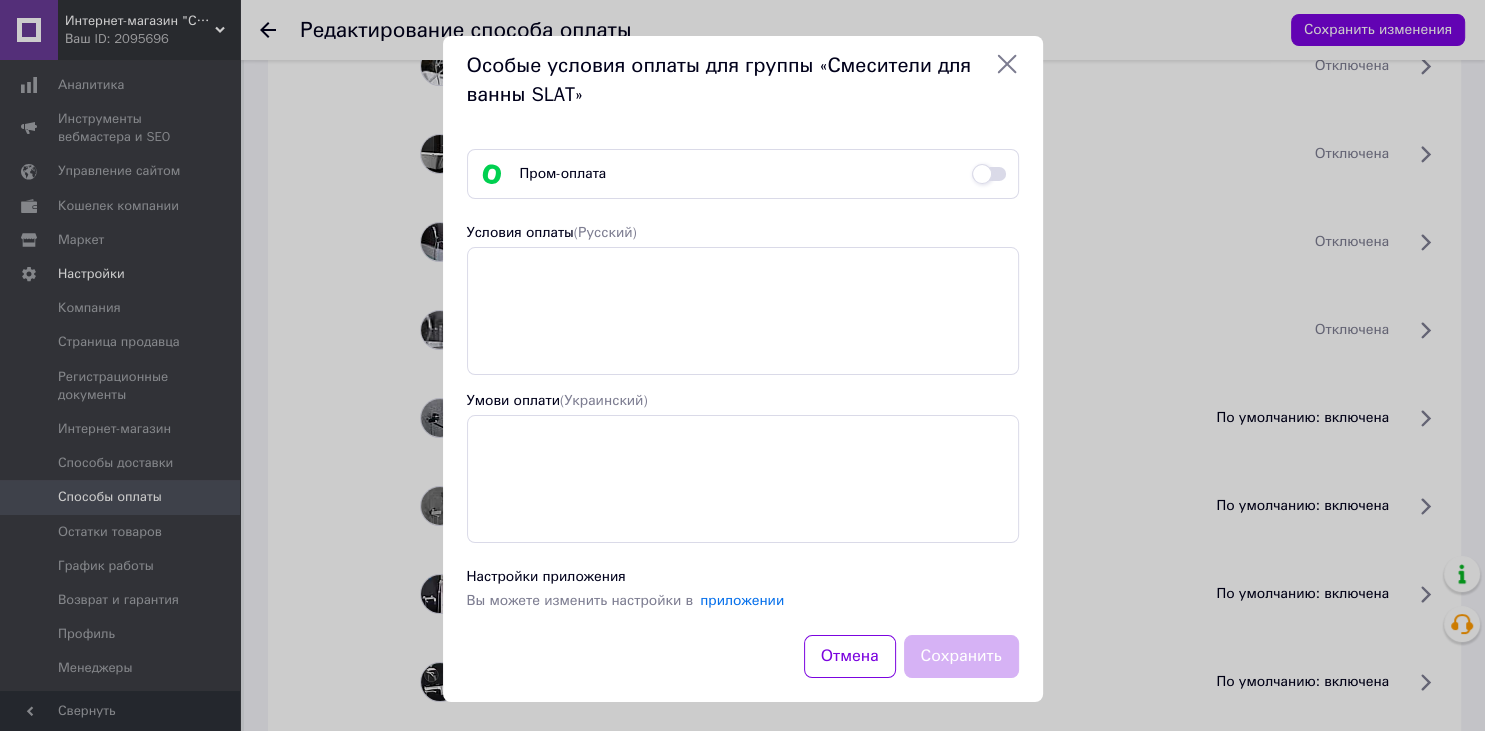 checkbox on "false" 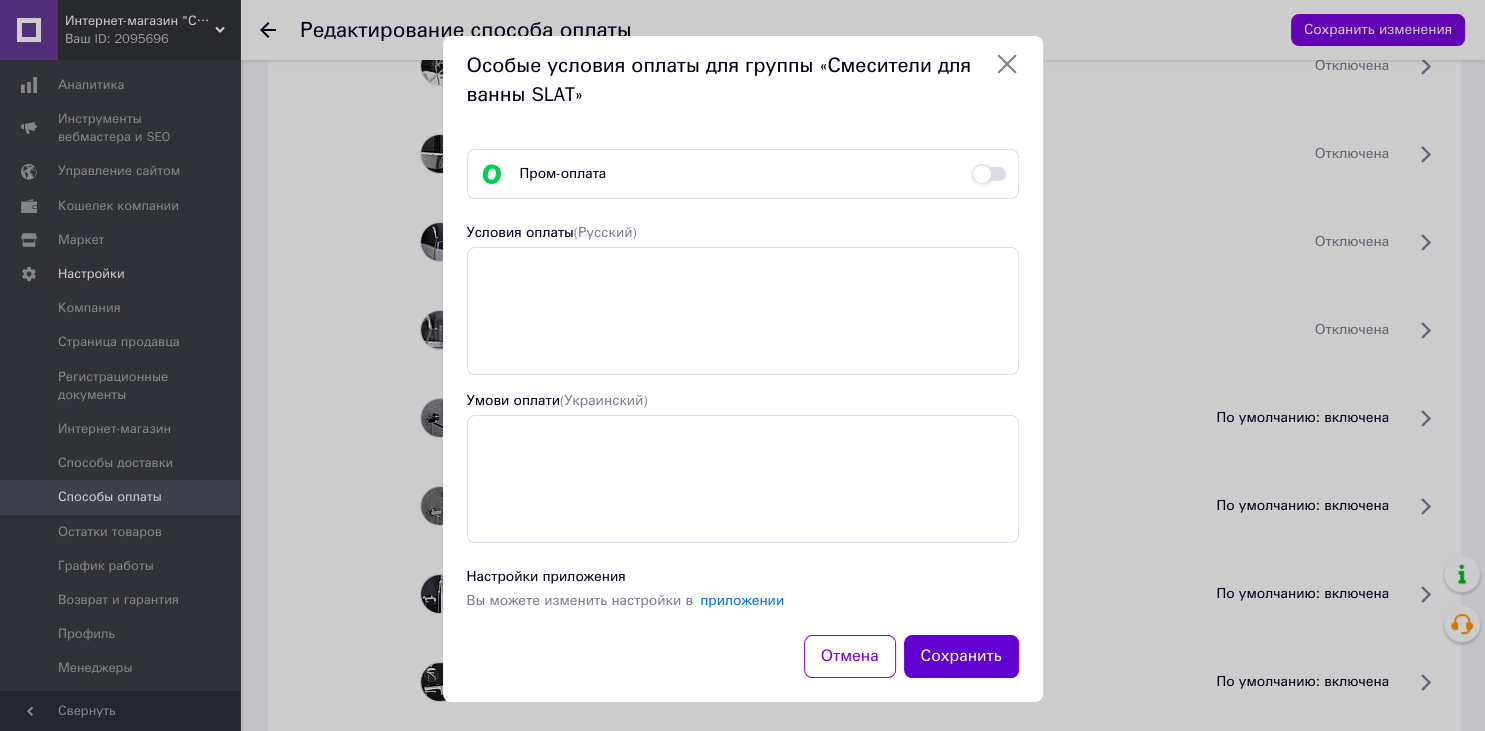 click on "Сохранить" at bounding box center (961, 656) 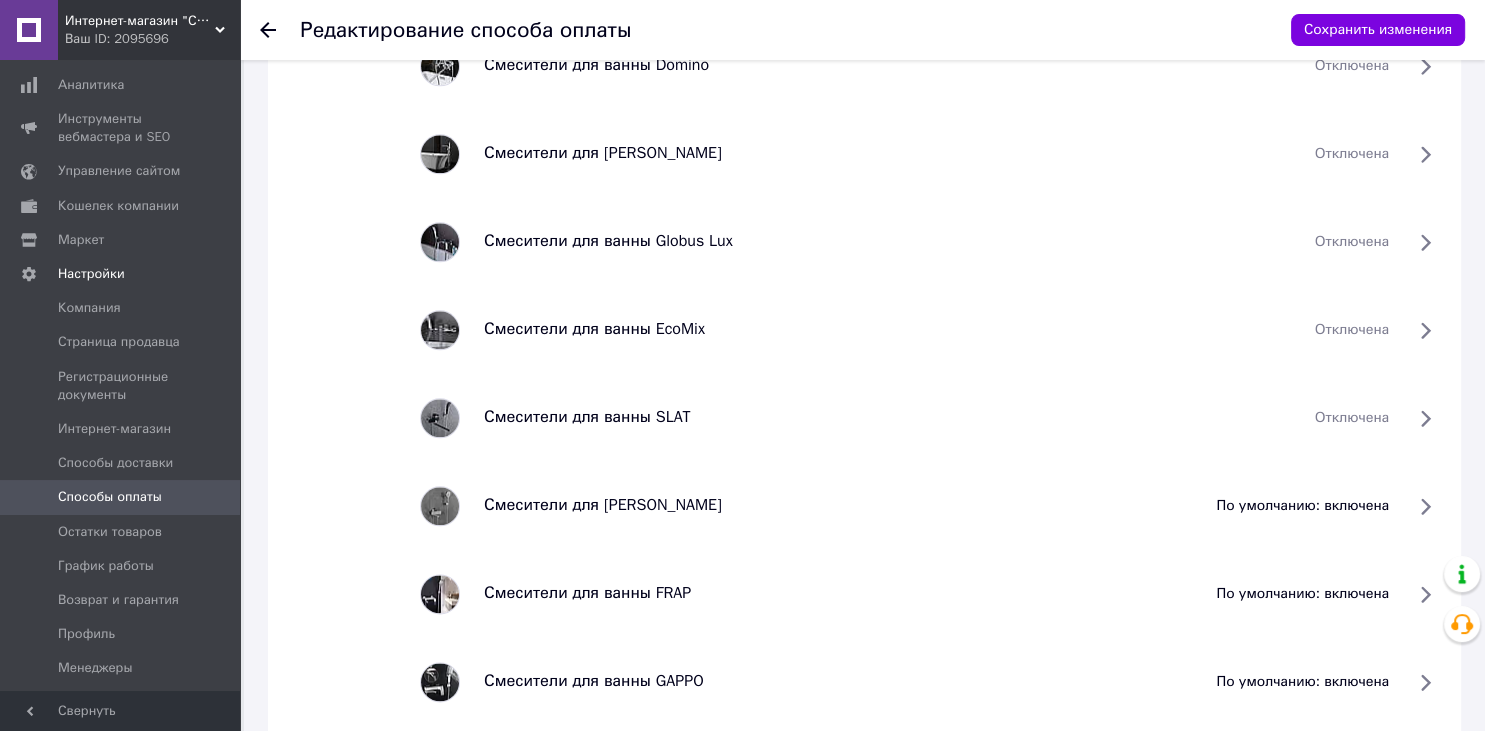 click on "по умолчанию: включена" at bounding box center [1302, 506] 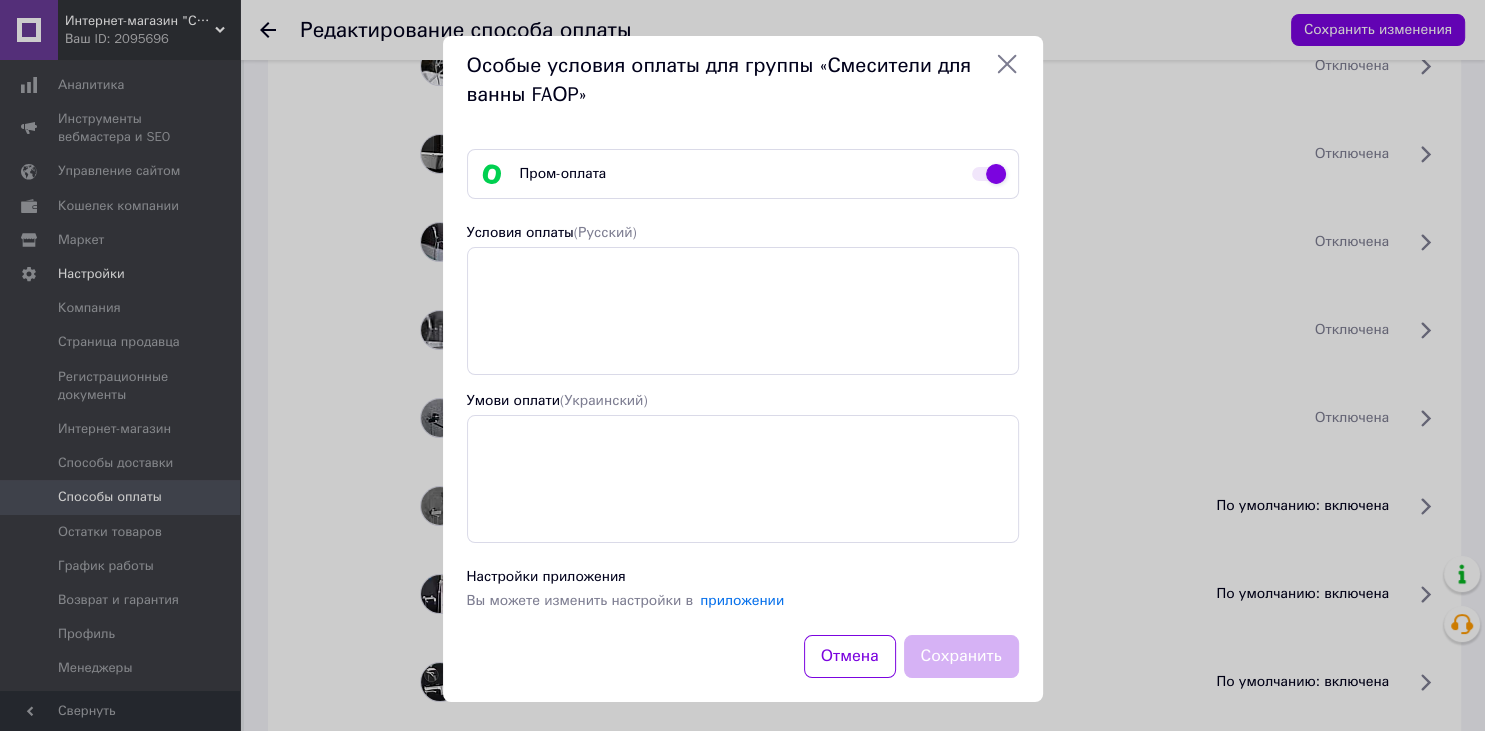 click at bounding box center (989, 174) 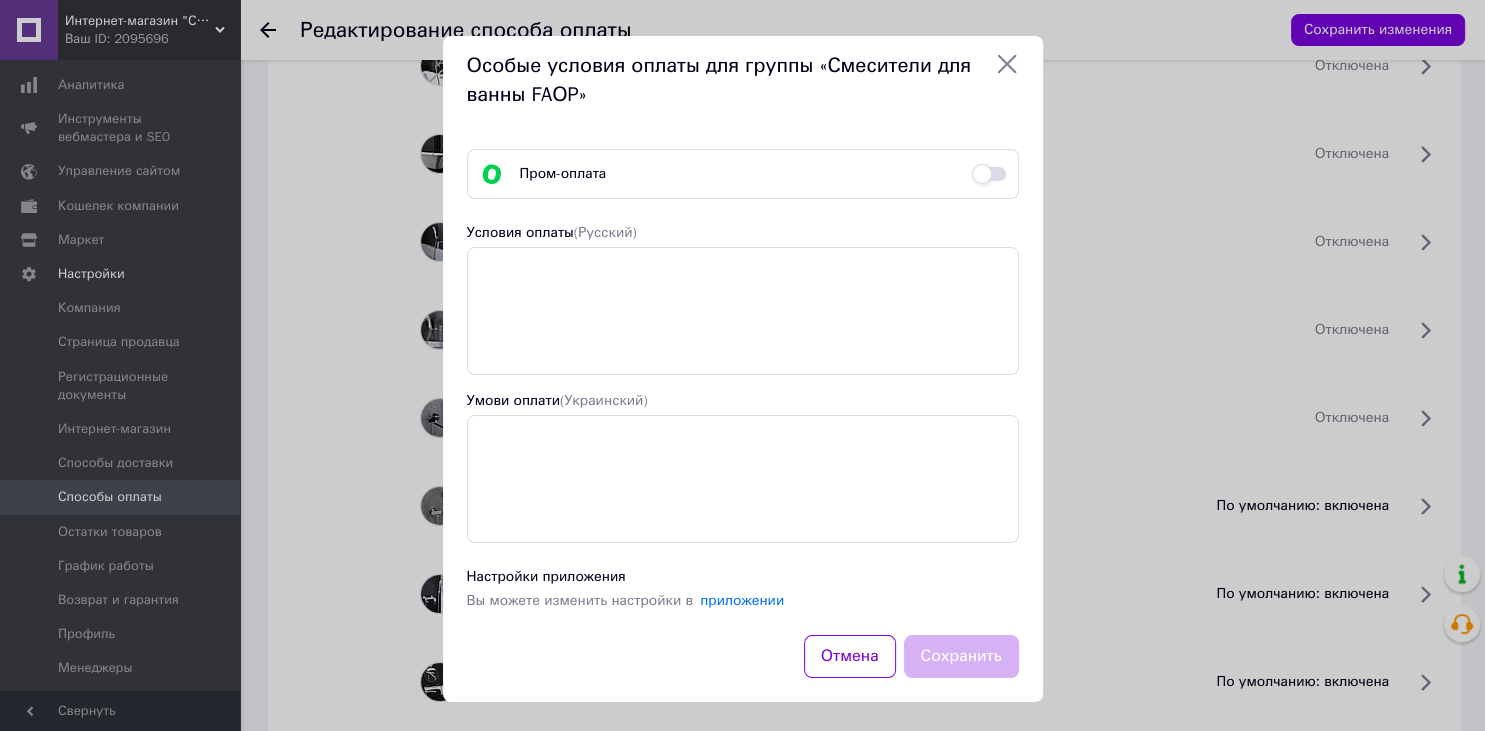checkbox on "false" 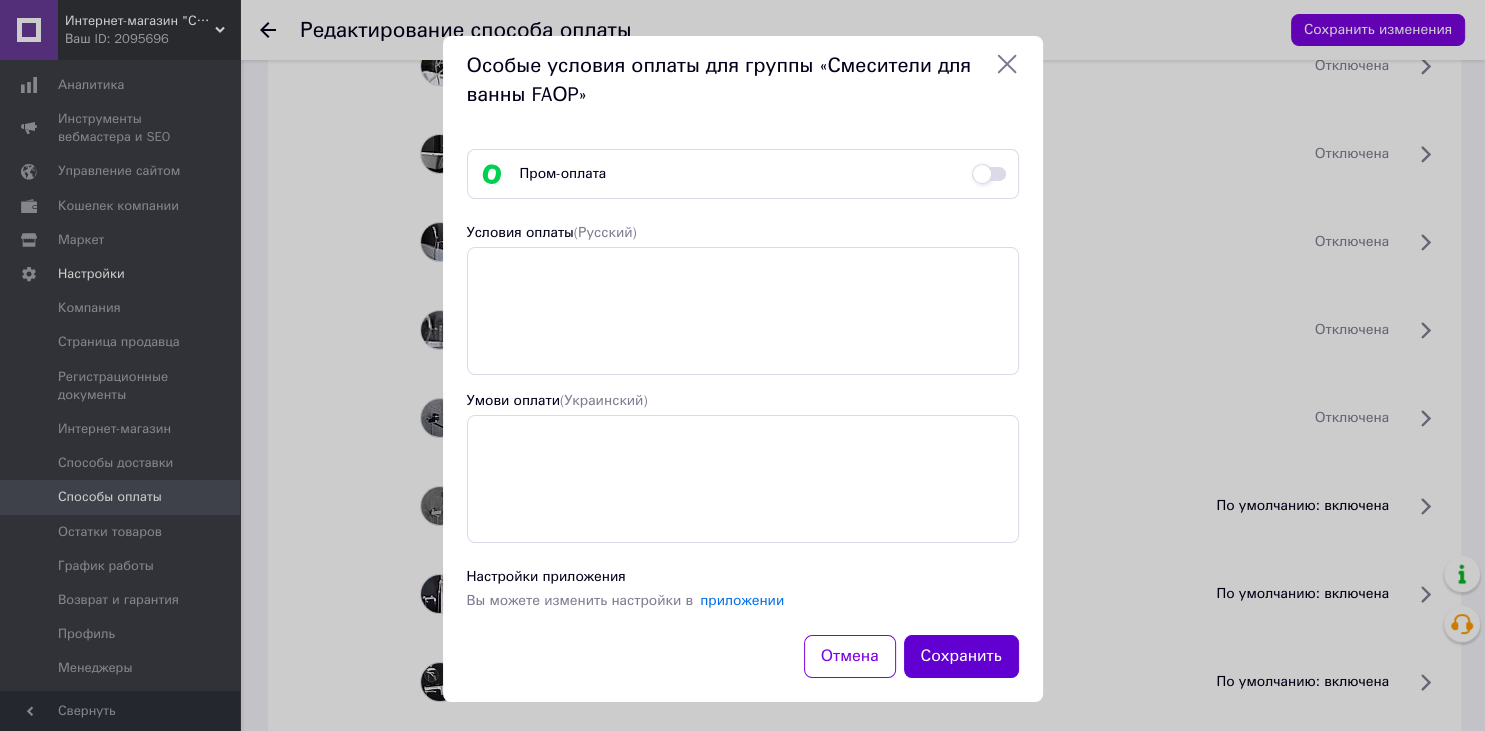 click on "Сохранить" at bounding box center [961, 656] 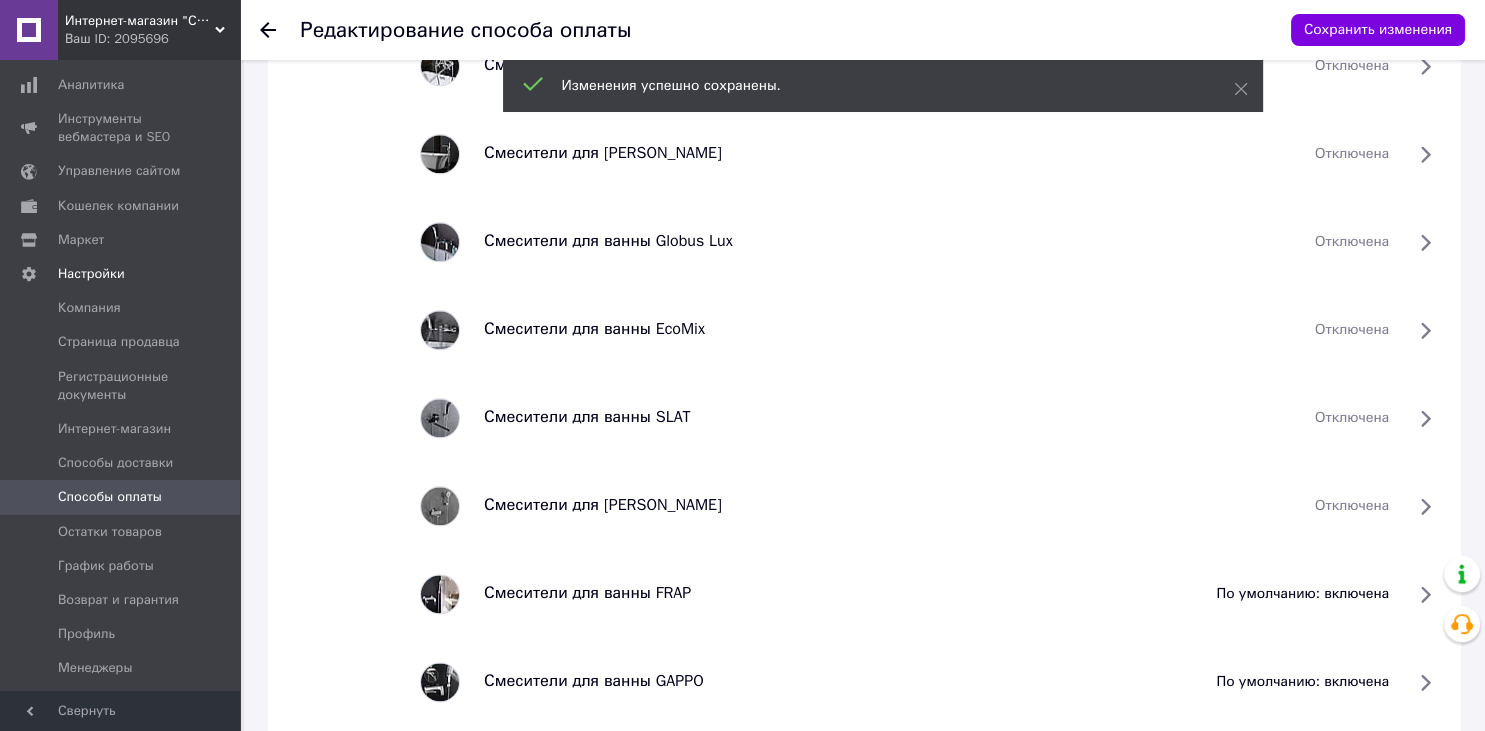 click on "по умолчанию: включена" at bounding box center (1302, 594) 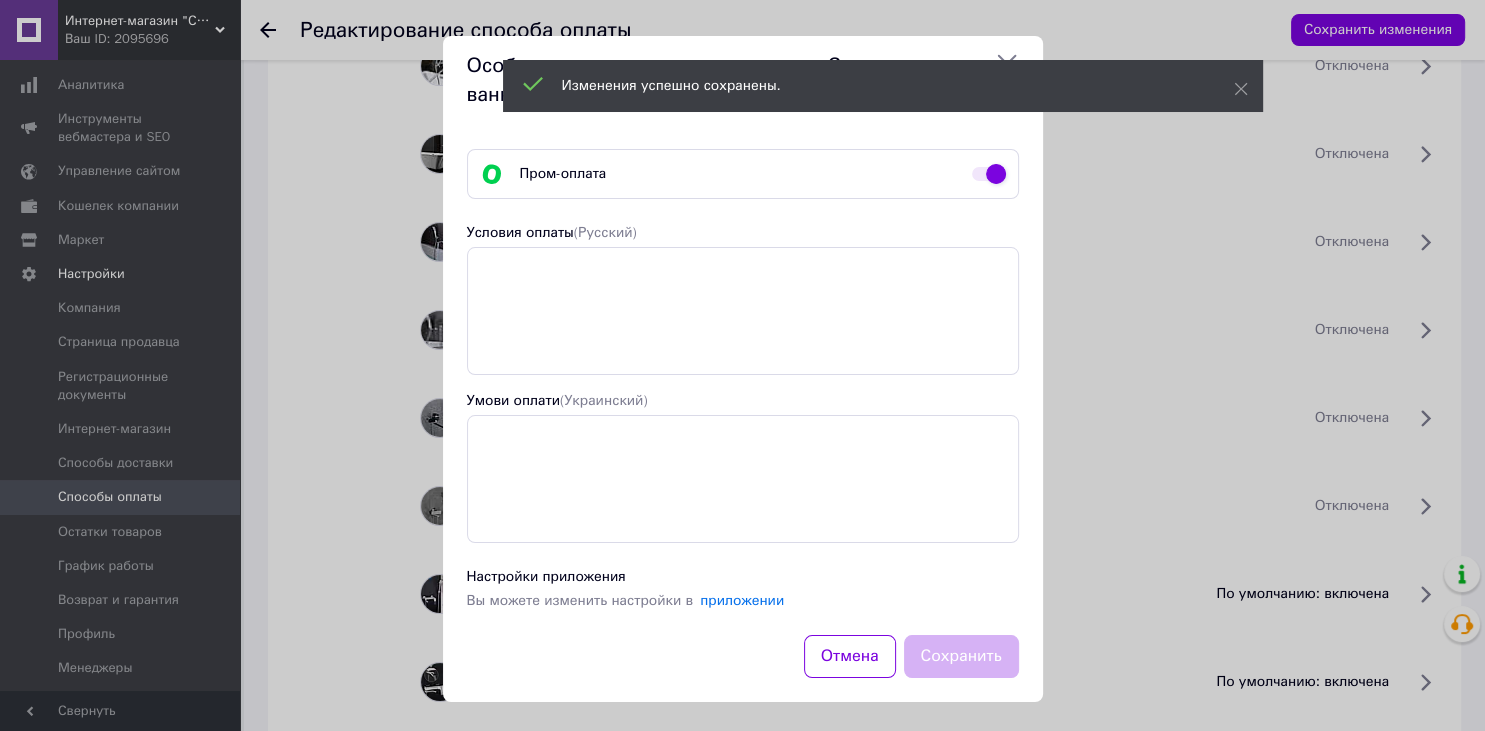 click at bounding box center (989, 174) 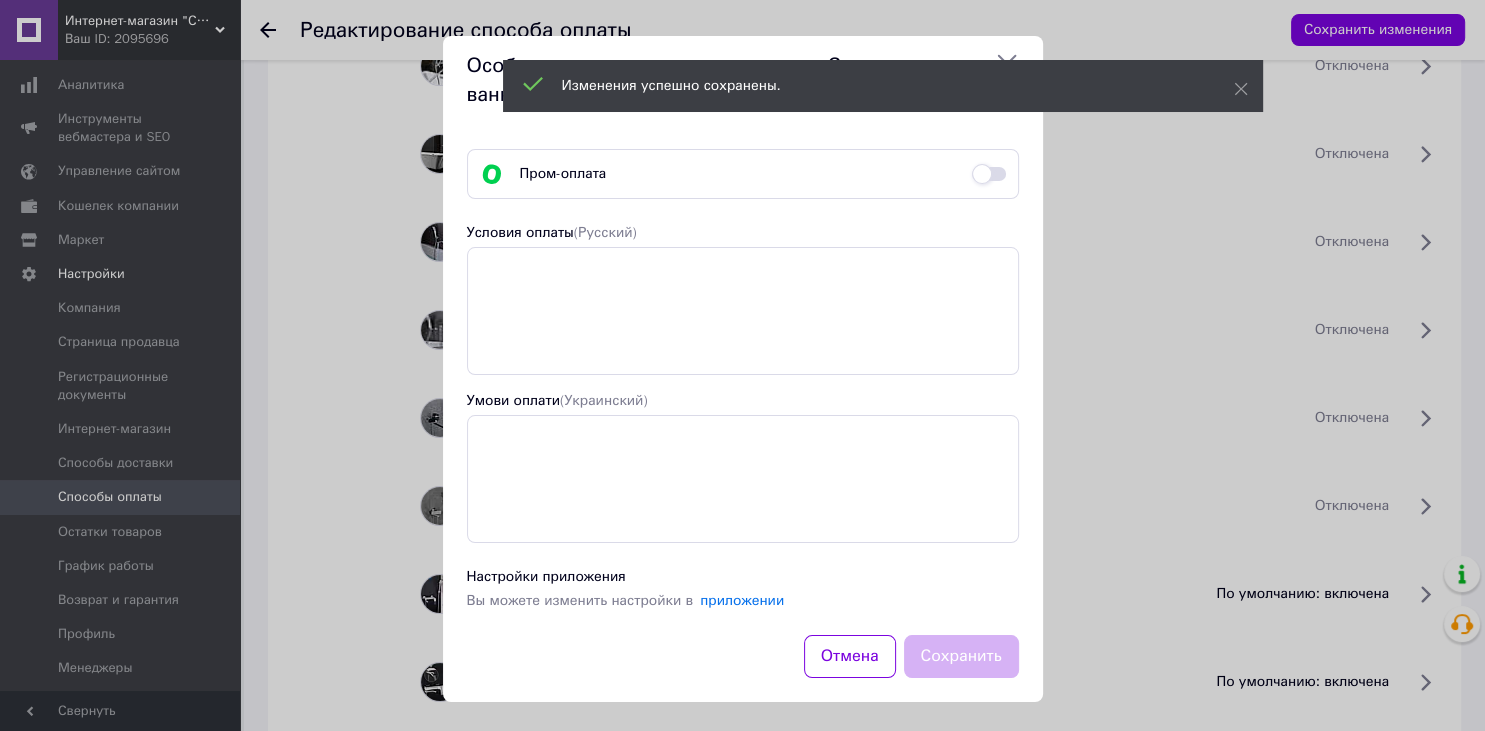 checkbox on "false" 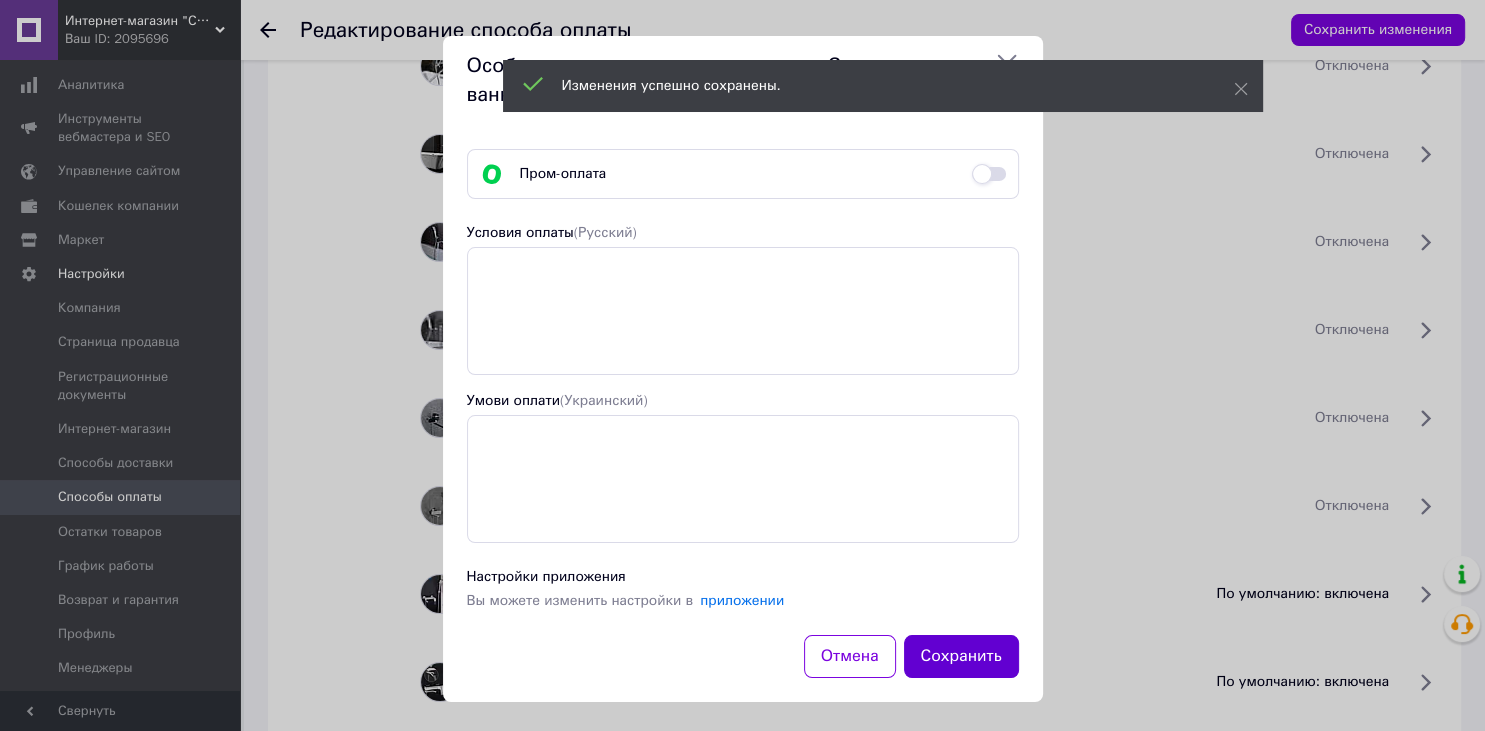 click on "Сохранить" at bounding box center [961, 656] 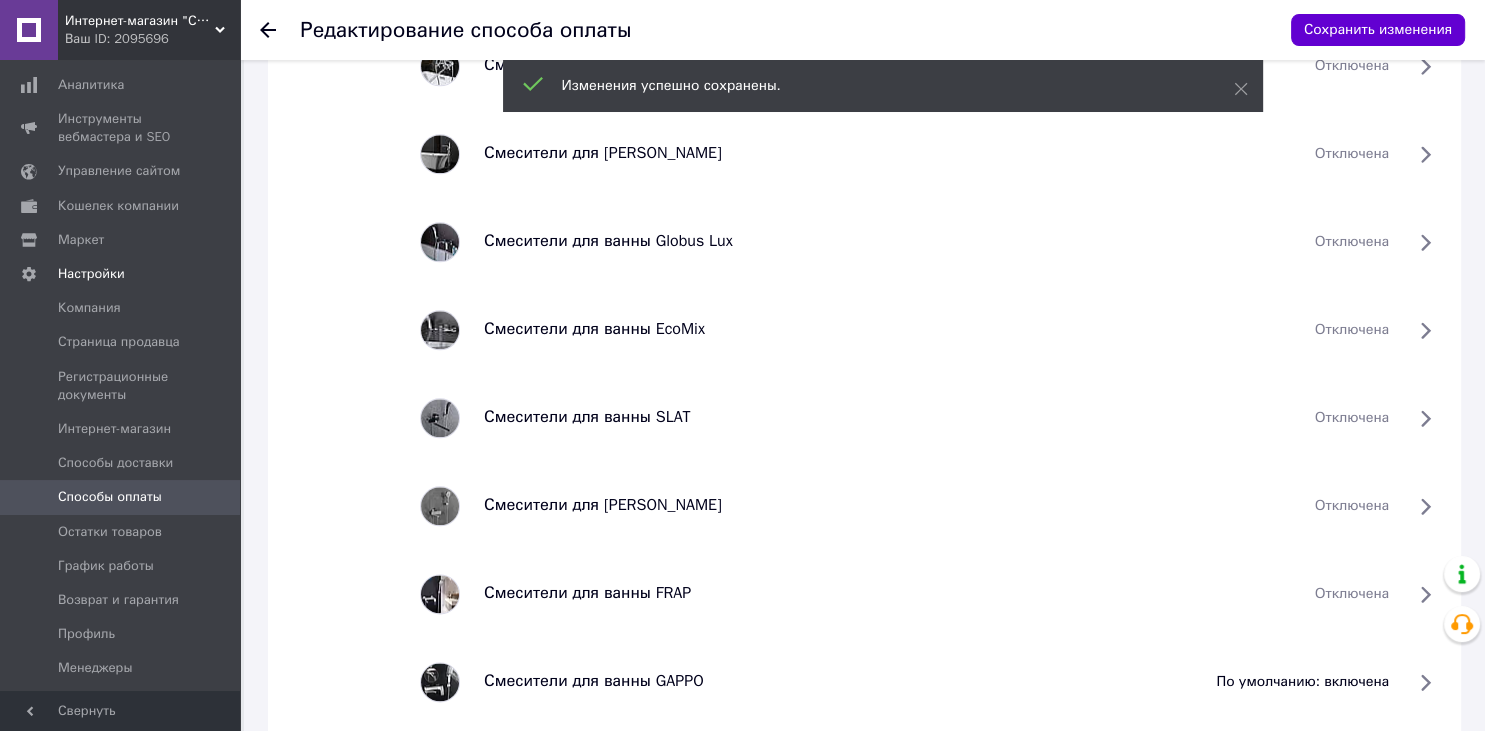click on "Сохранить изменения" at bounding box center (1378, 30) 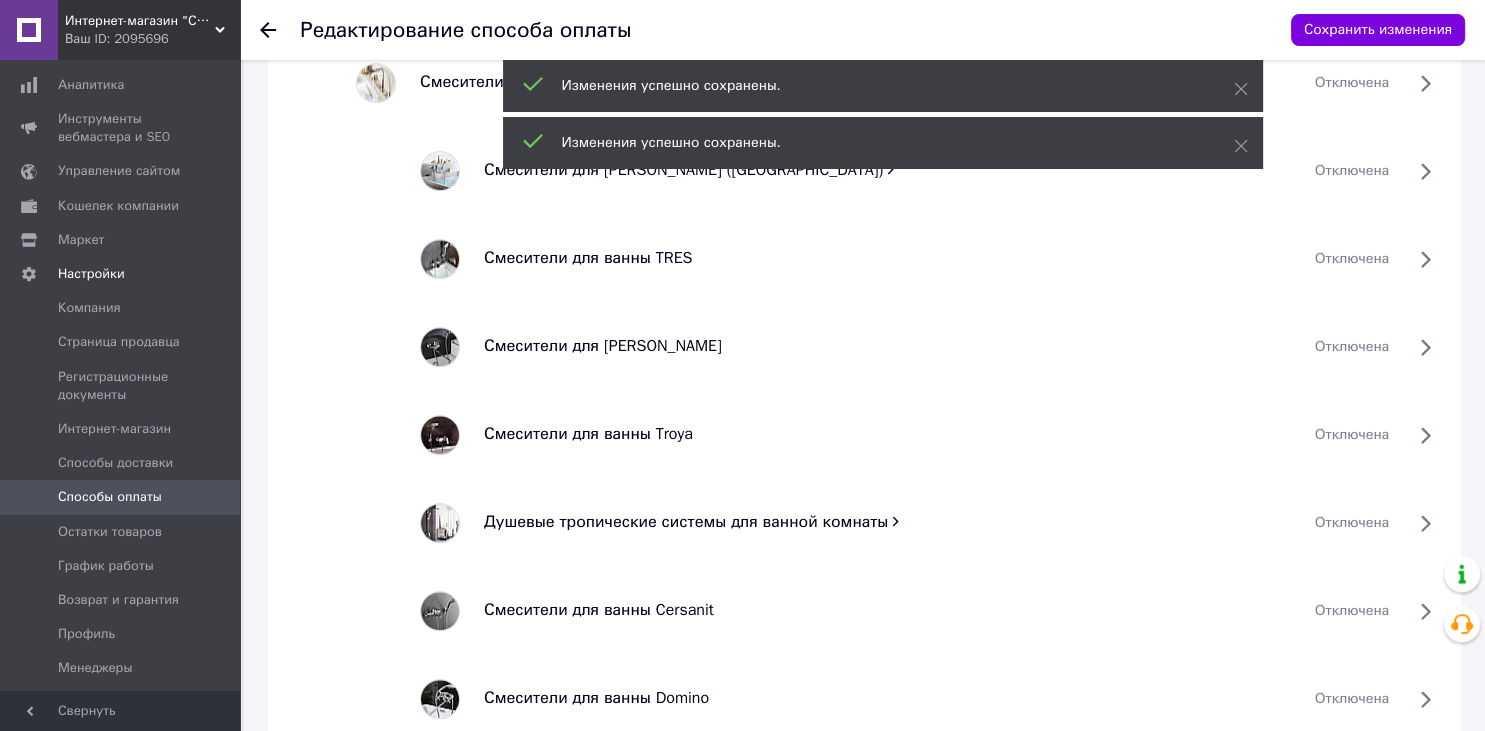 scroll, scrollTop: 1267, scrollLeft: 0, axis: vertical 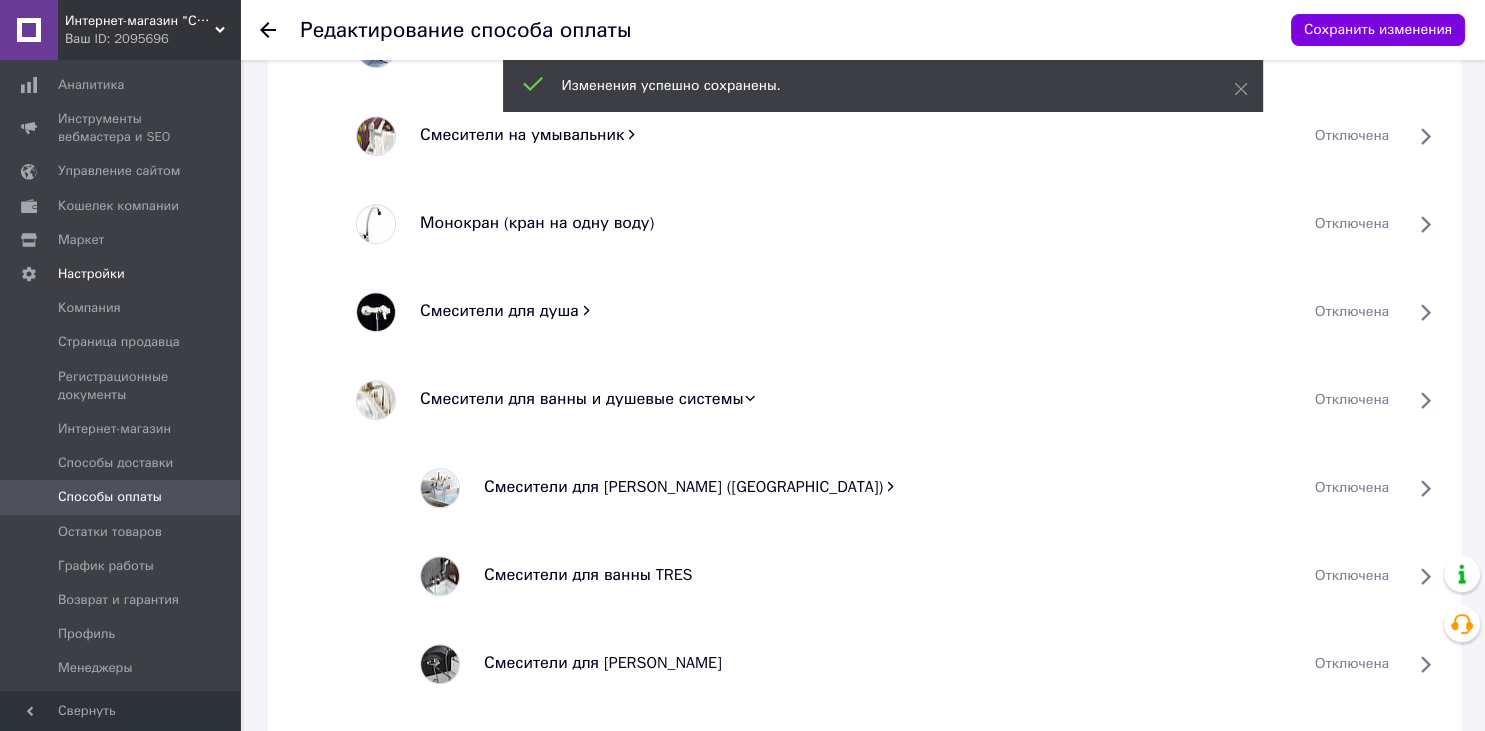 click on "Смесители для ванны и душевые системы" at bounding box center [581, 399] 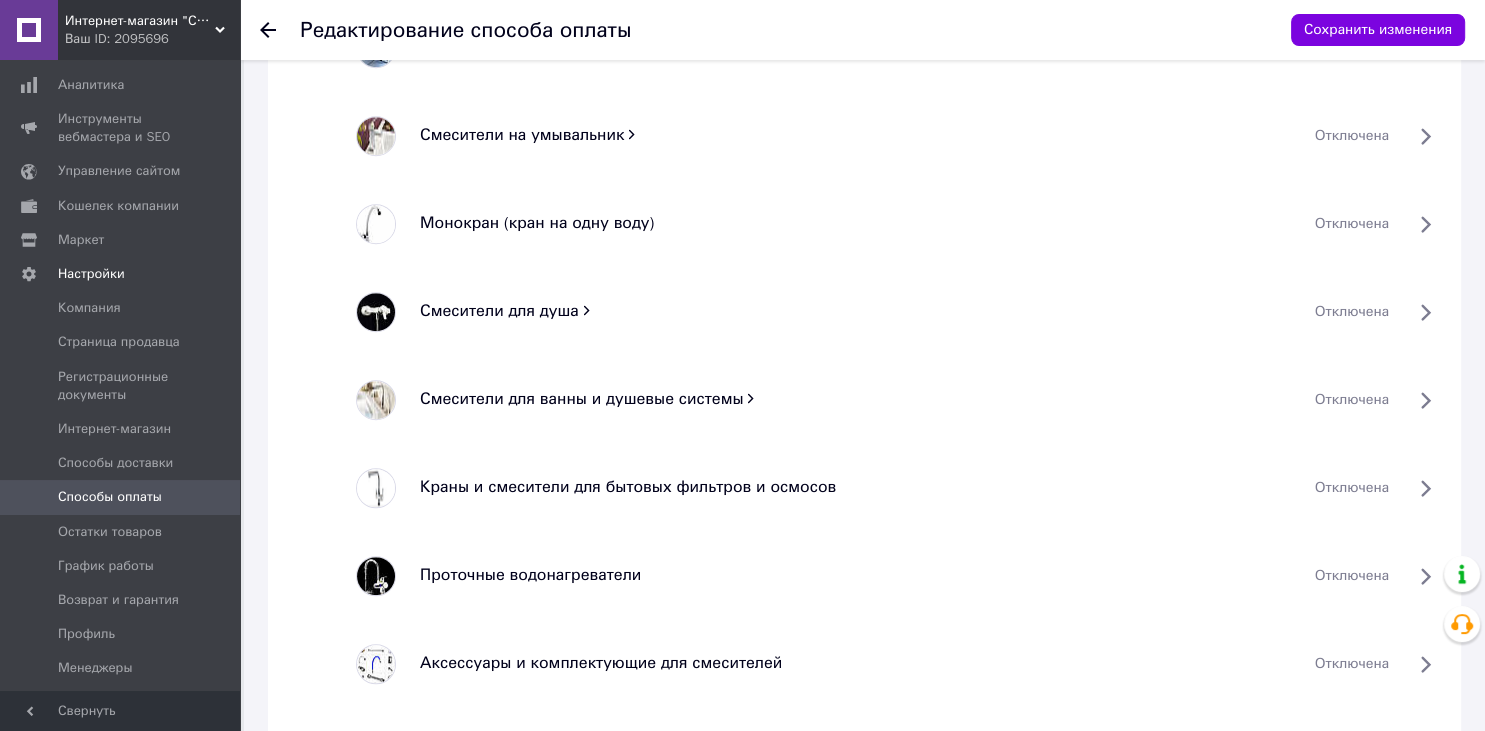 click on "Смесители для душа" at bounding box center (499, 311) 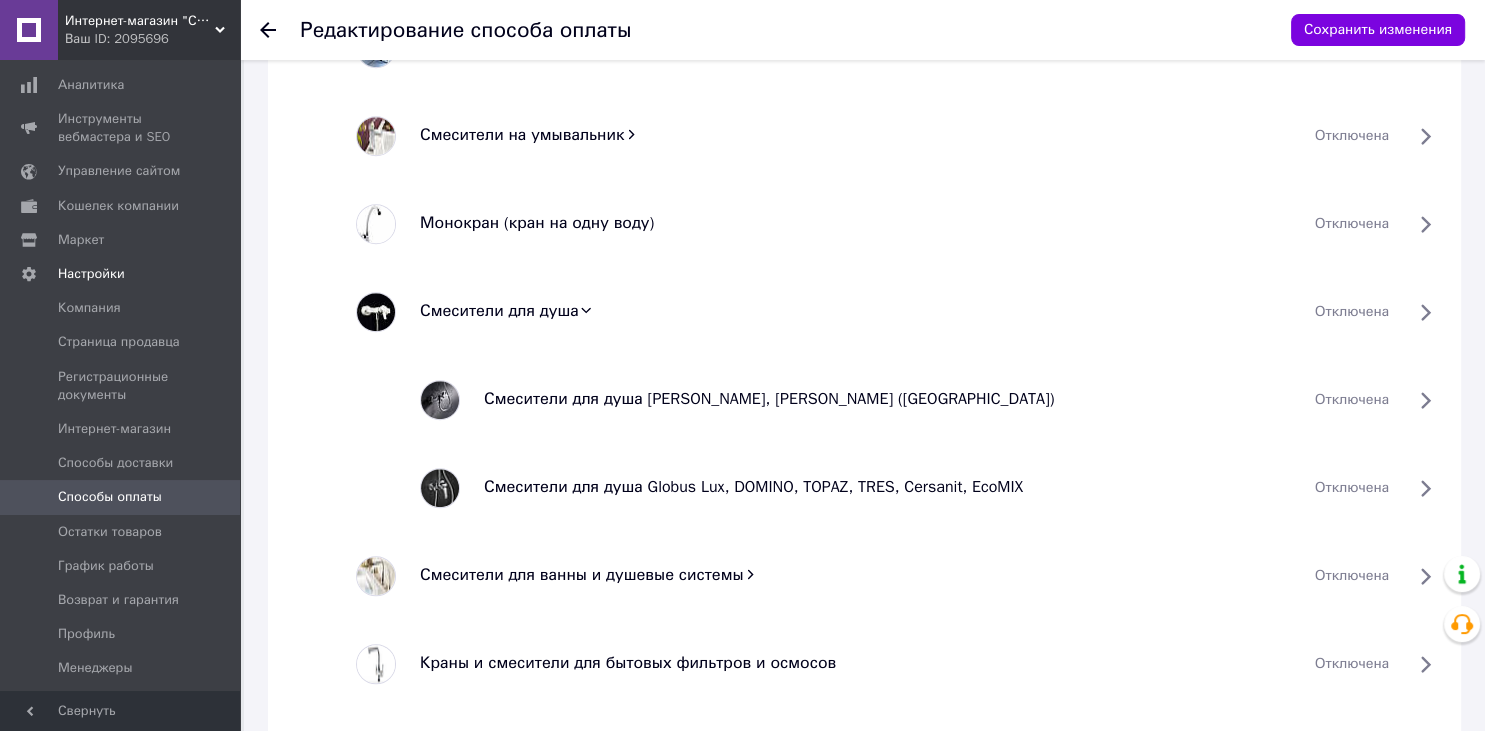 click on "Смесители для душа" at bounding box center (499, 311) 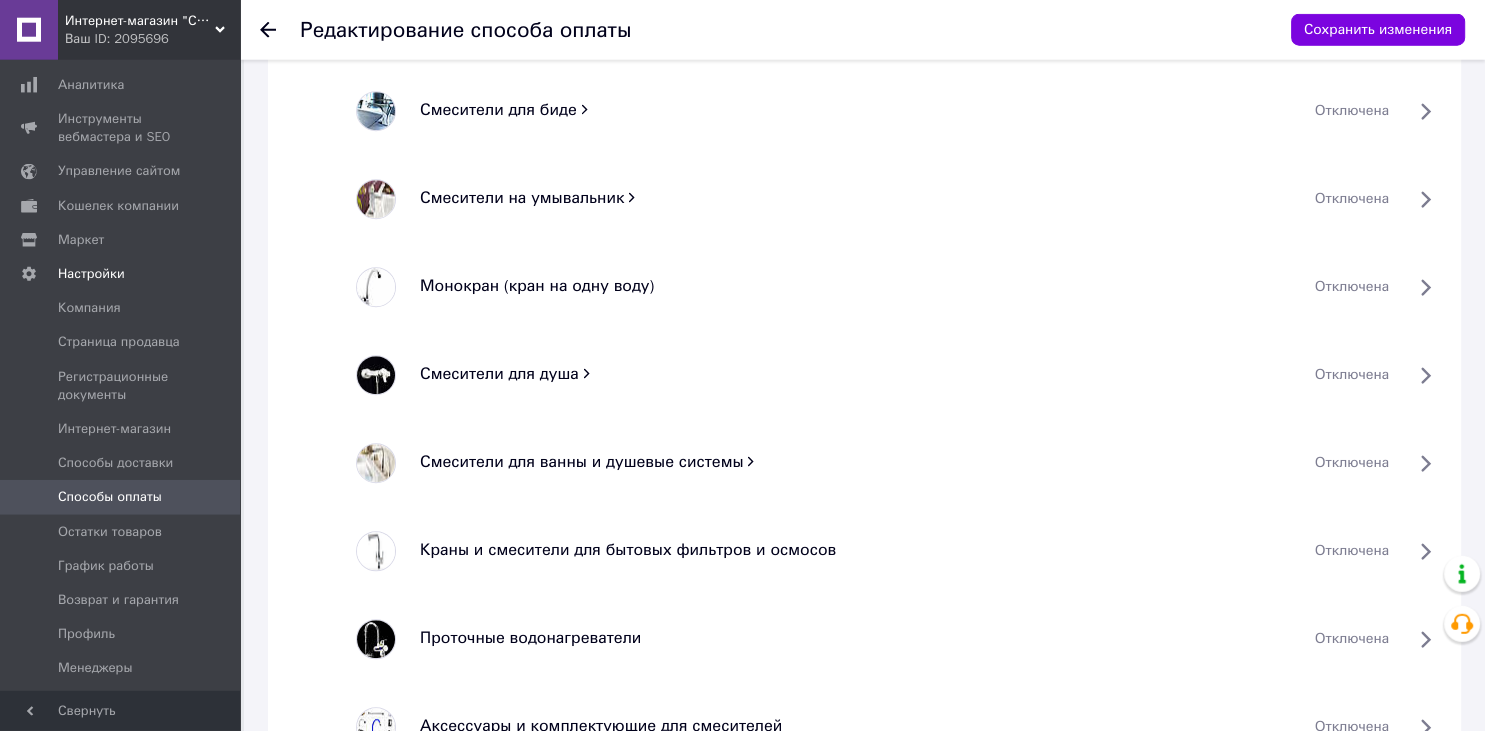 scroll, scrollTop: 1161, scrollLeft: 0, axis: vertical 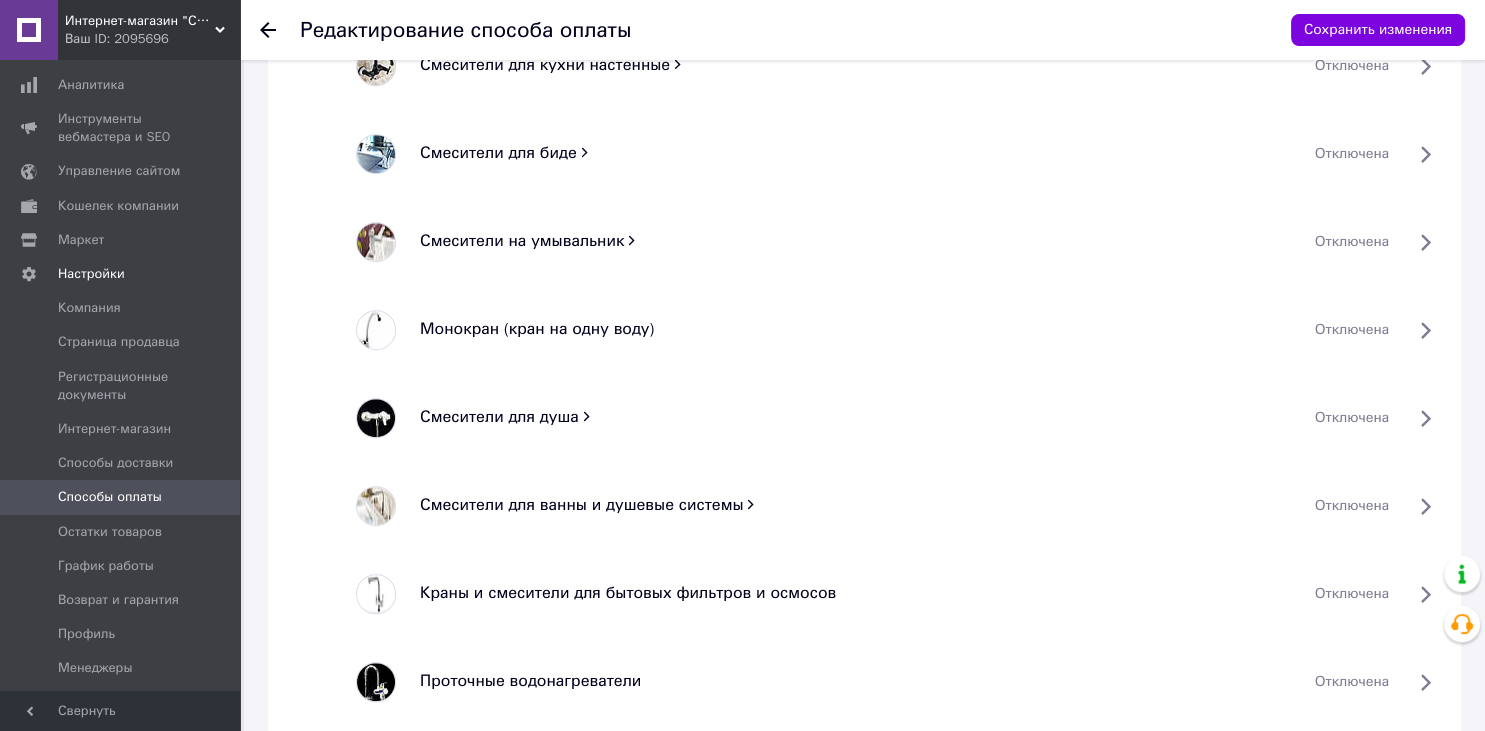 click on "Смесители на умывальник" at bounding box center (522, 241) 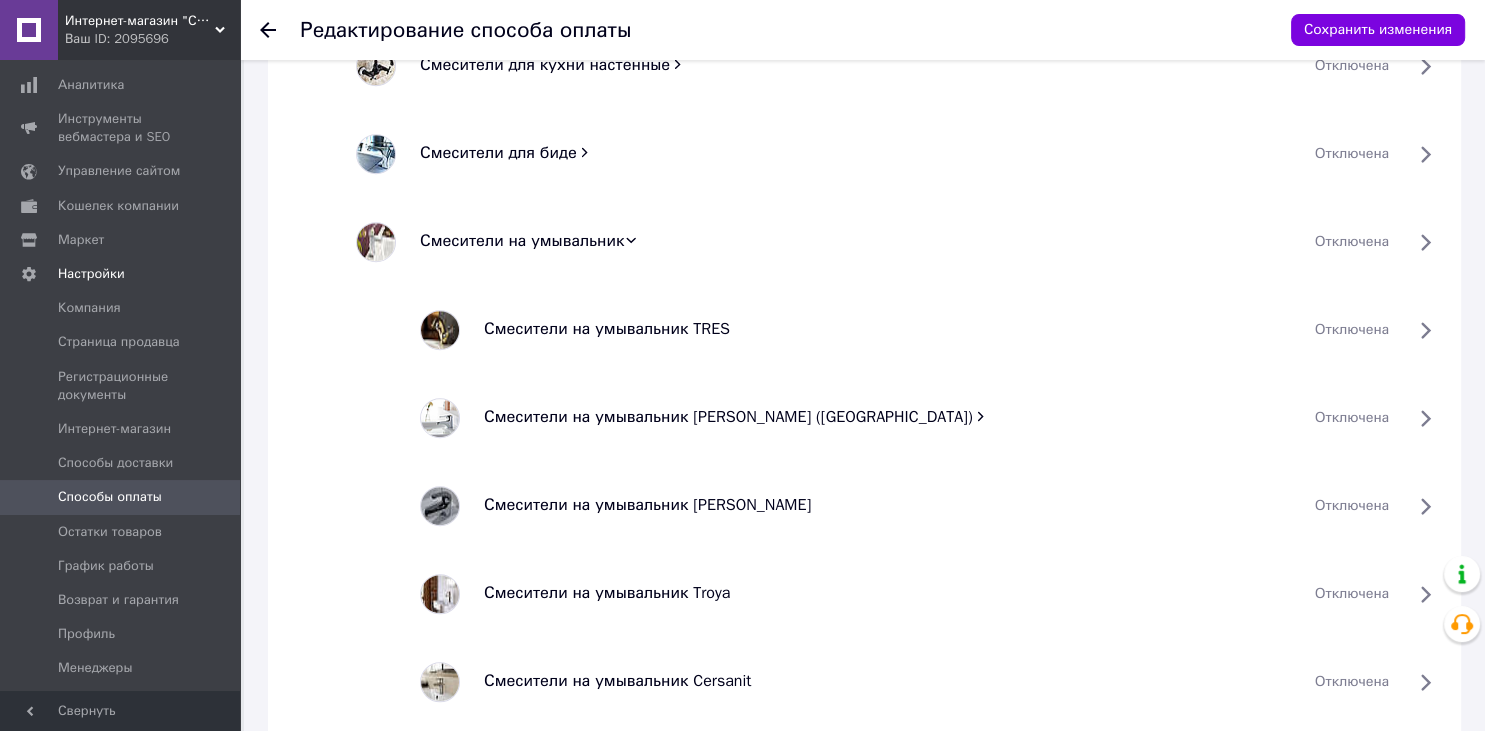 scroll, scrollTop: 844, scrollLeft: 0, axis: vertical 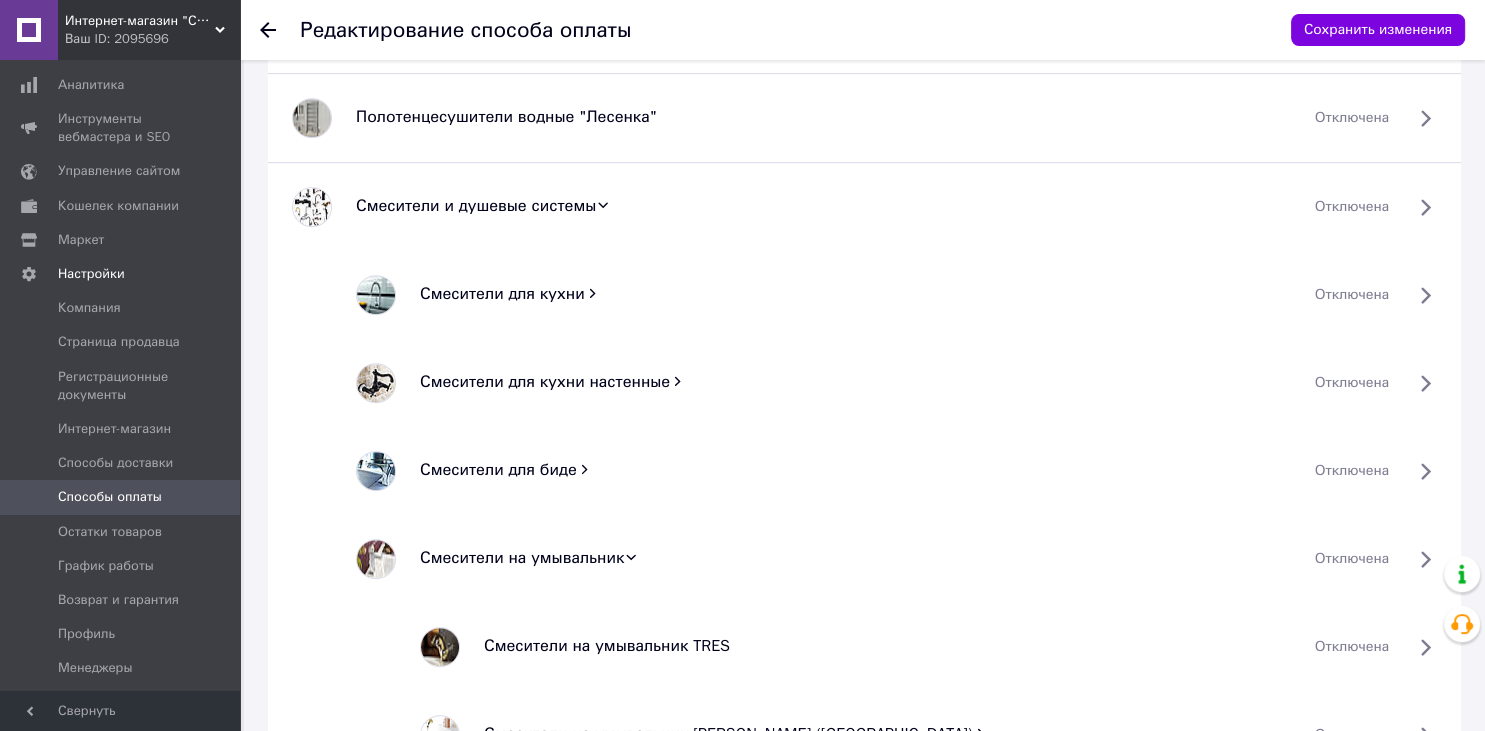 click on "Смесители на умывальник" at bounding box center [522, 558] 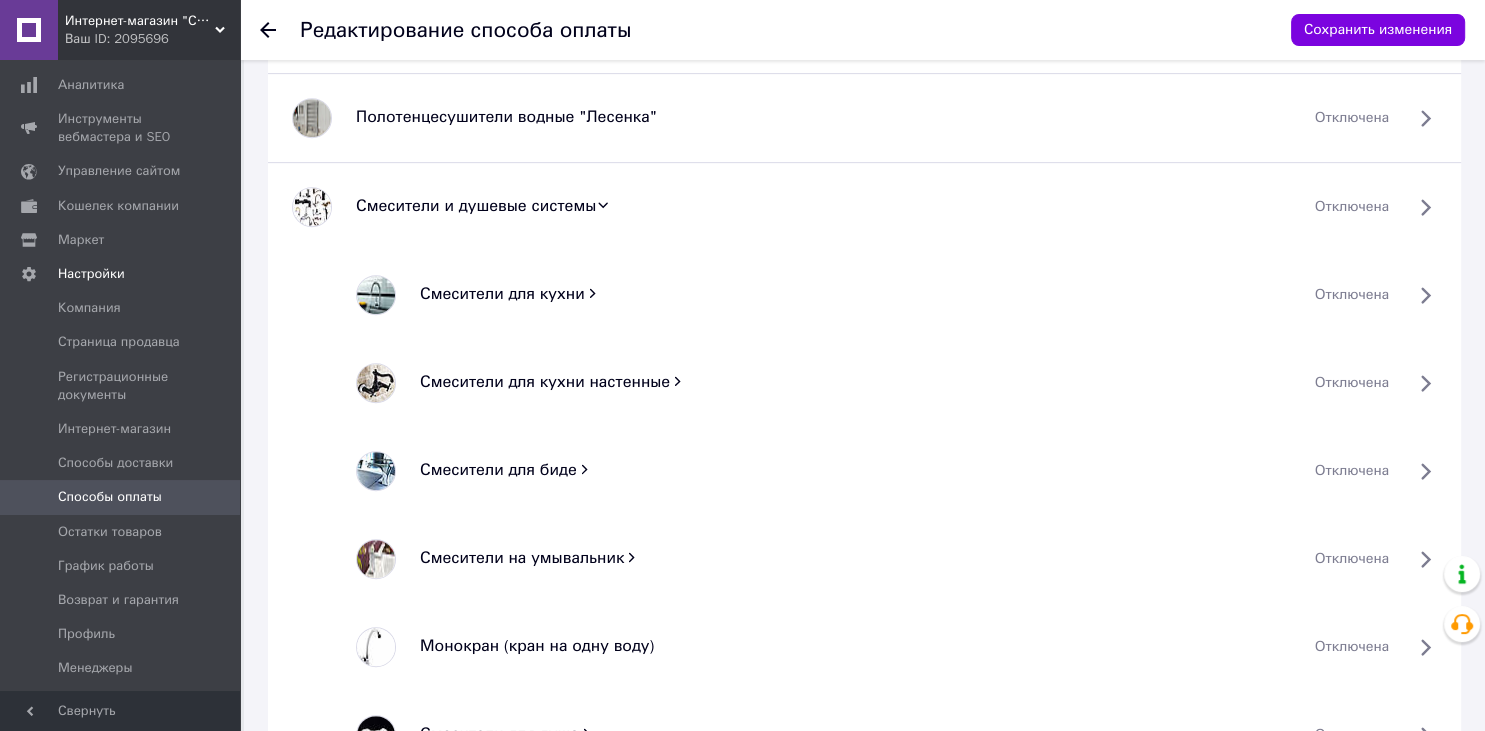 click on "Смесители для биде" at bounding box center (498, 470) 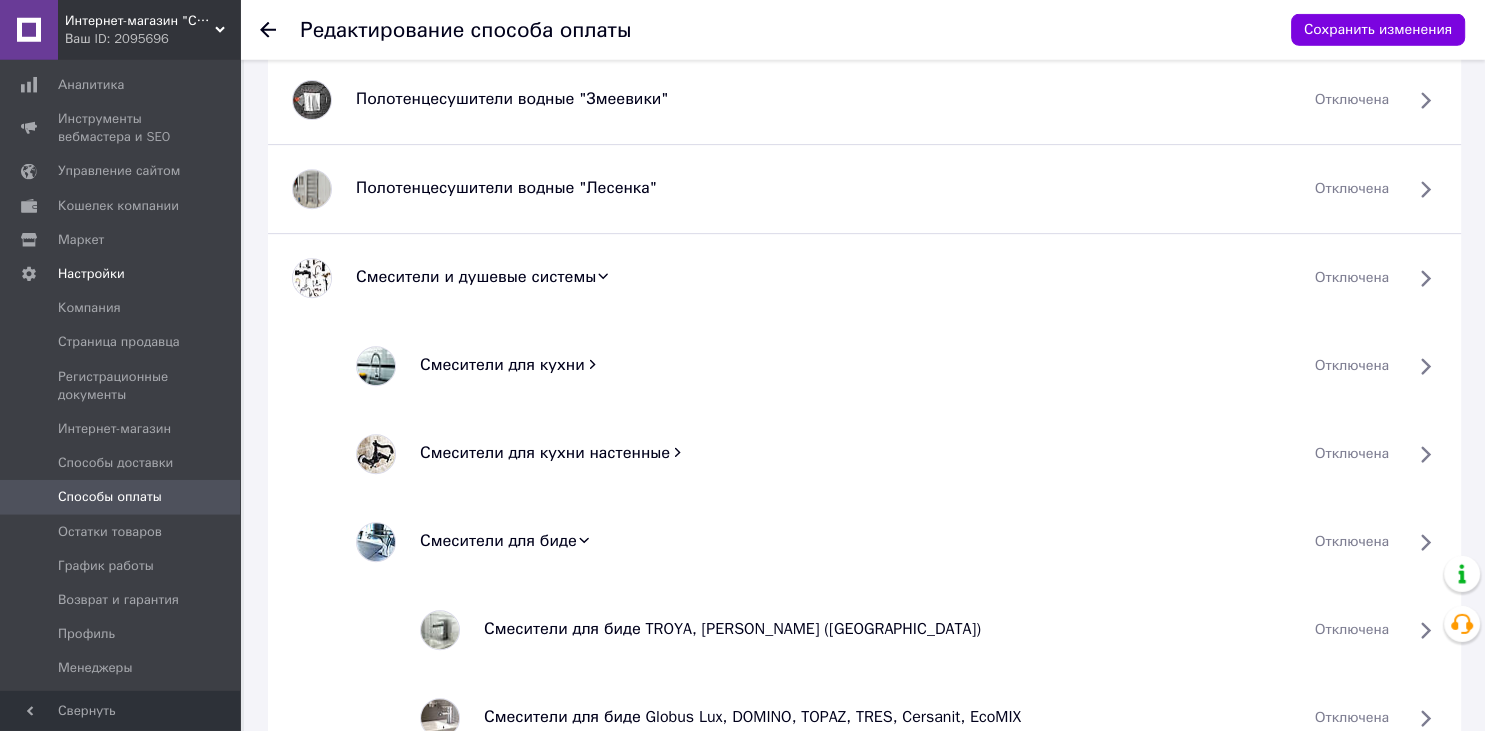 scroll, scrollTop: 739, scrollLeft: 0, axis: vertical 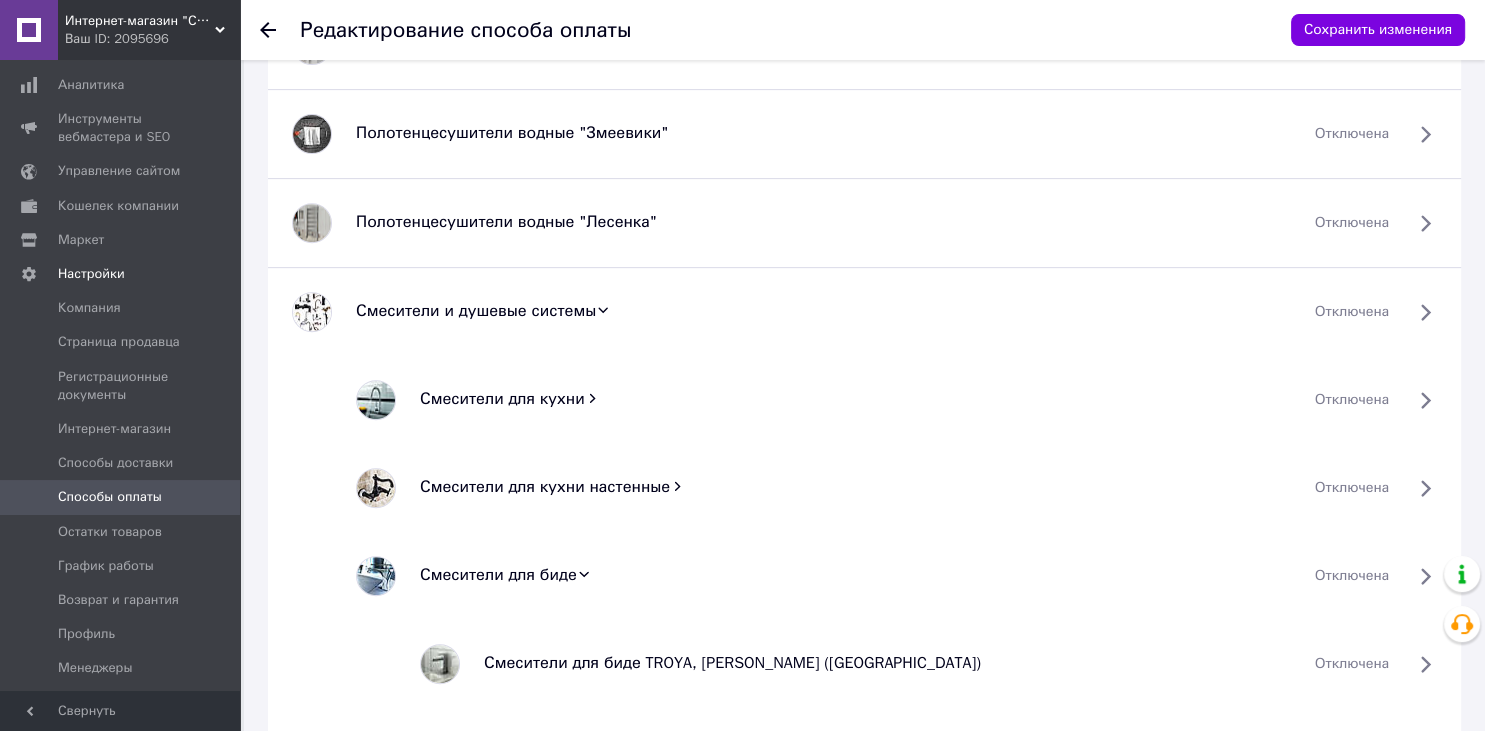 click on "Смесители для кухни настенные" at bounding box center (545, 487) 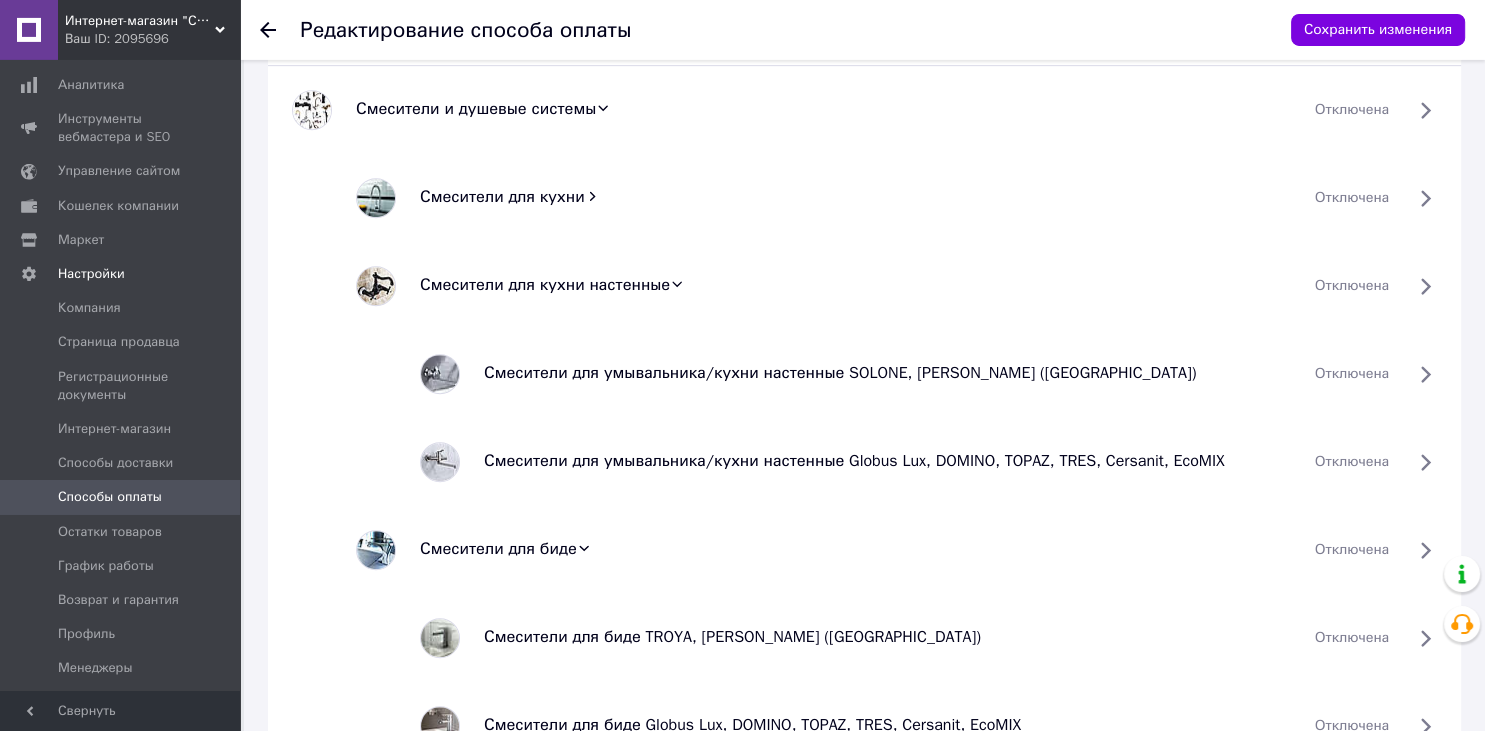 scroll, scrollTop: 844, scrollLeft: 0, axis: vertical 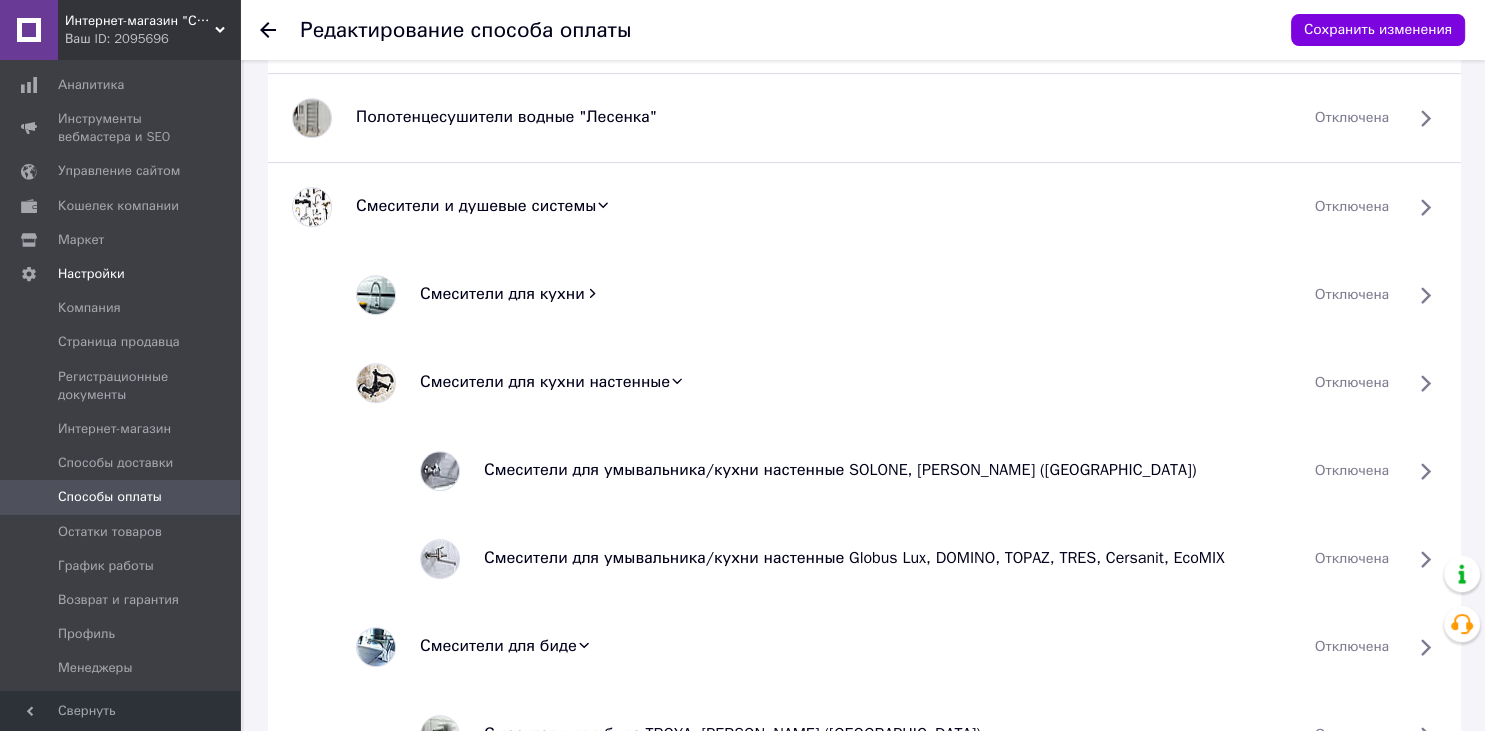 click on "Смесители для кухни" at bounding box center (502, 294) 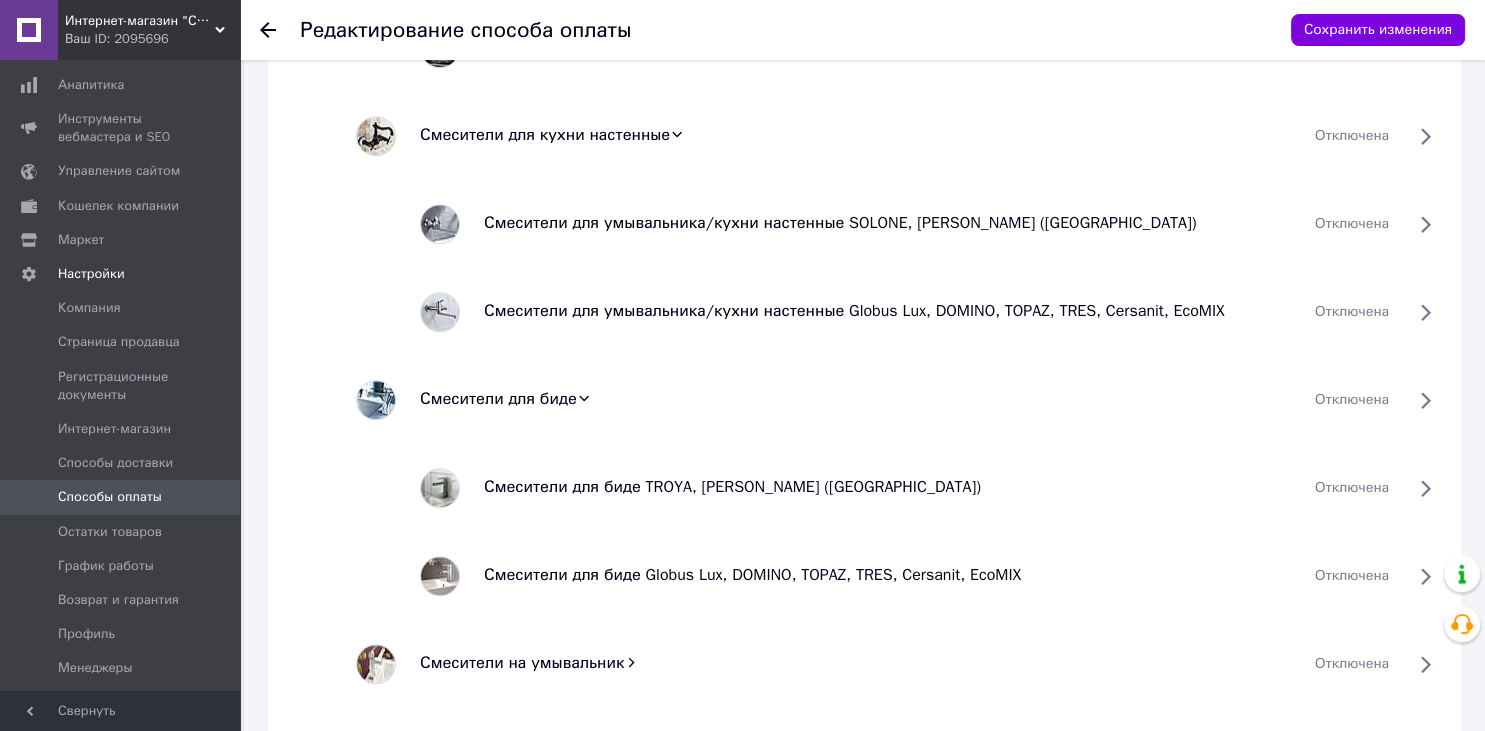scroll, scrollTop: 1584, scrollLeft: 0, axis: vertical 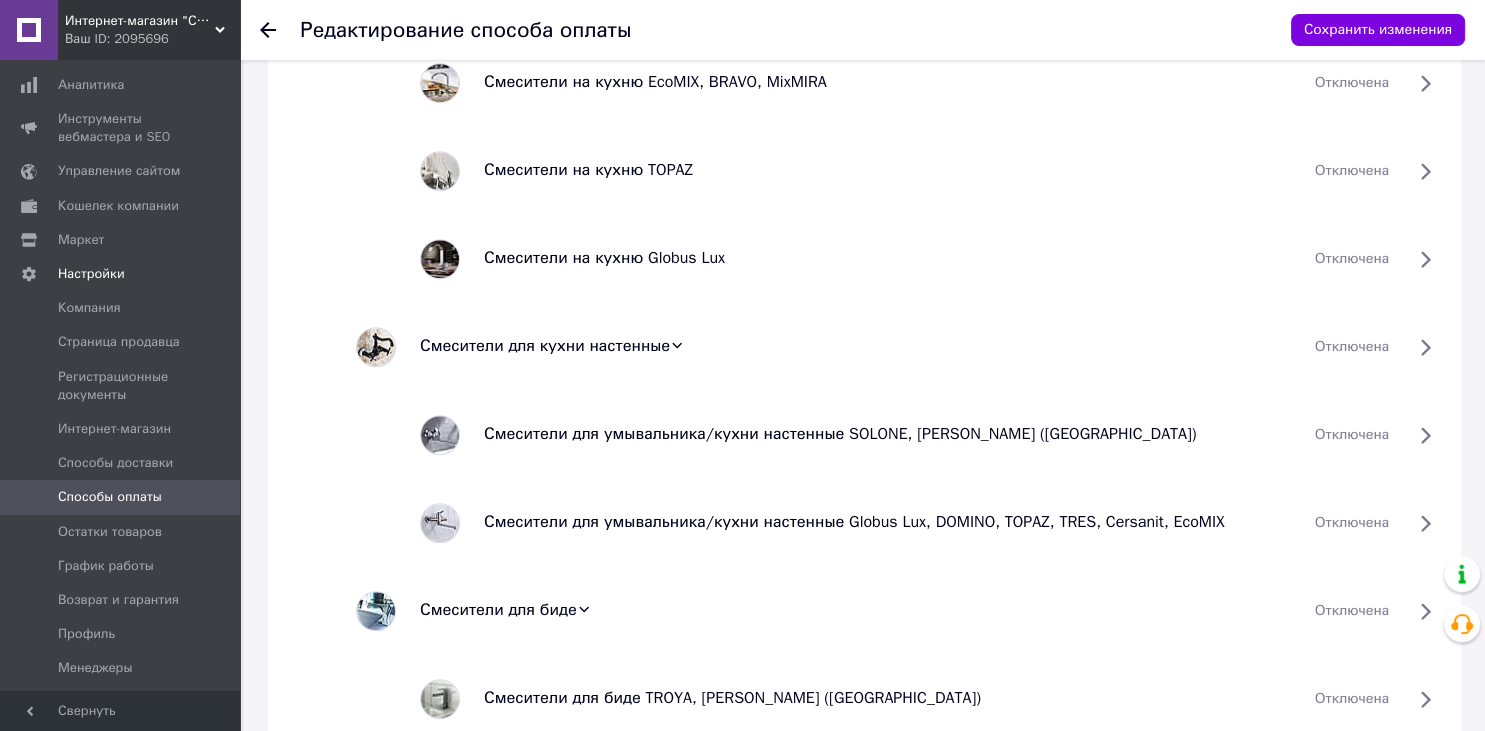 click on "Смесители для кухни настенные" at bounding box center [545, 346] 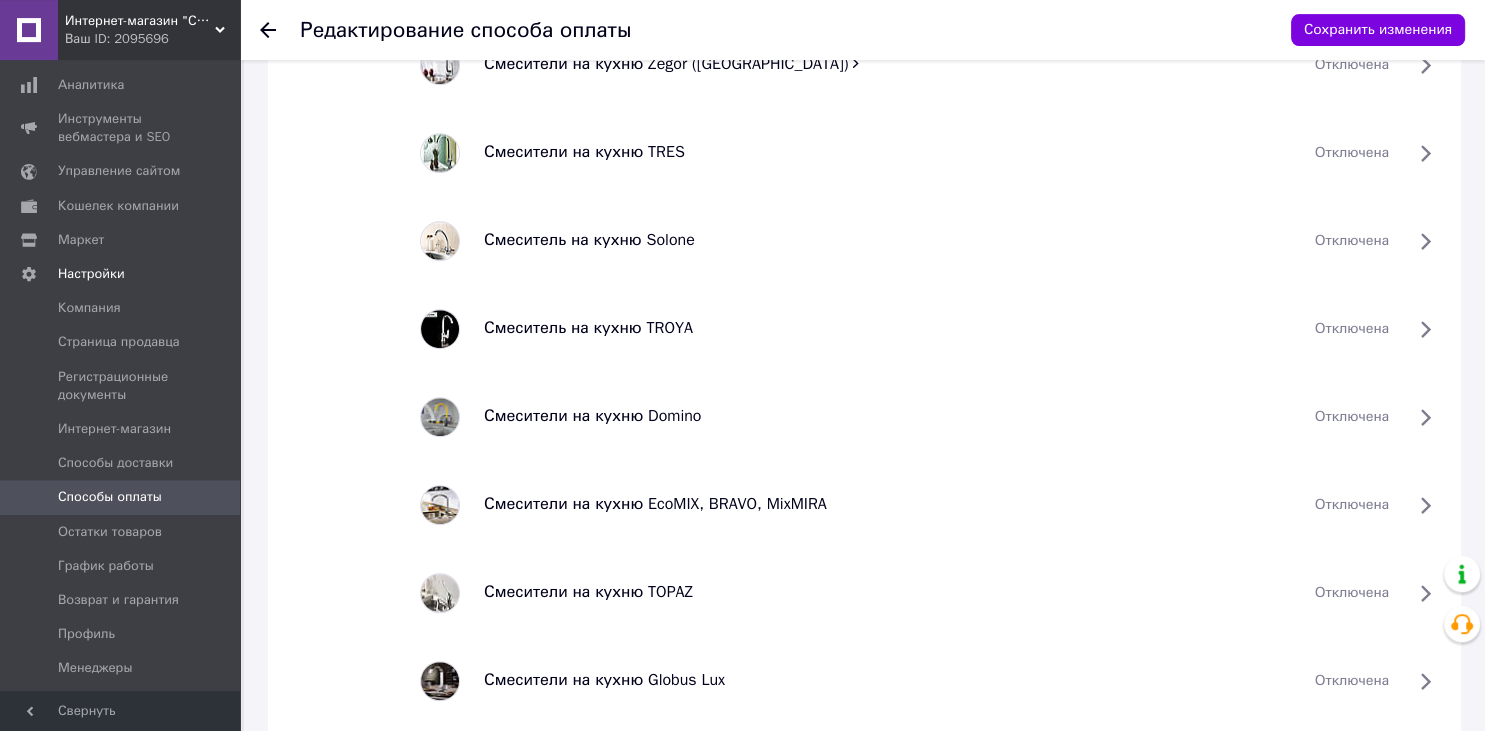 scroll, scrollTop: 1161, scrollLeft: 0, axis: vertical 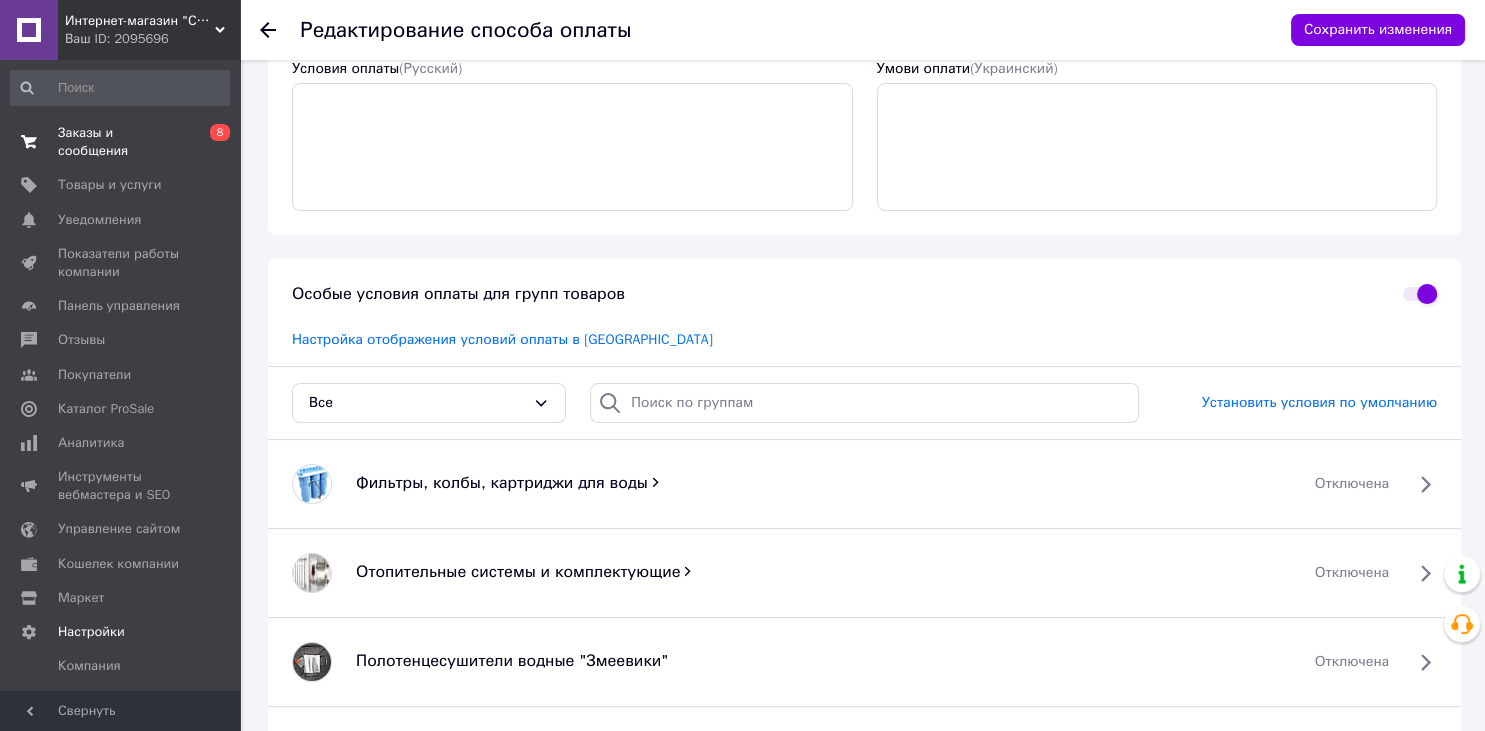 click on "Заказы и сообщения" at bounding box center (121, 142) 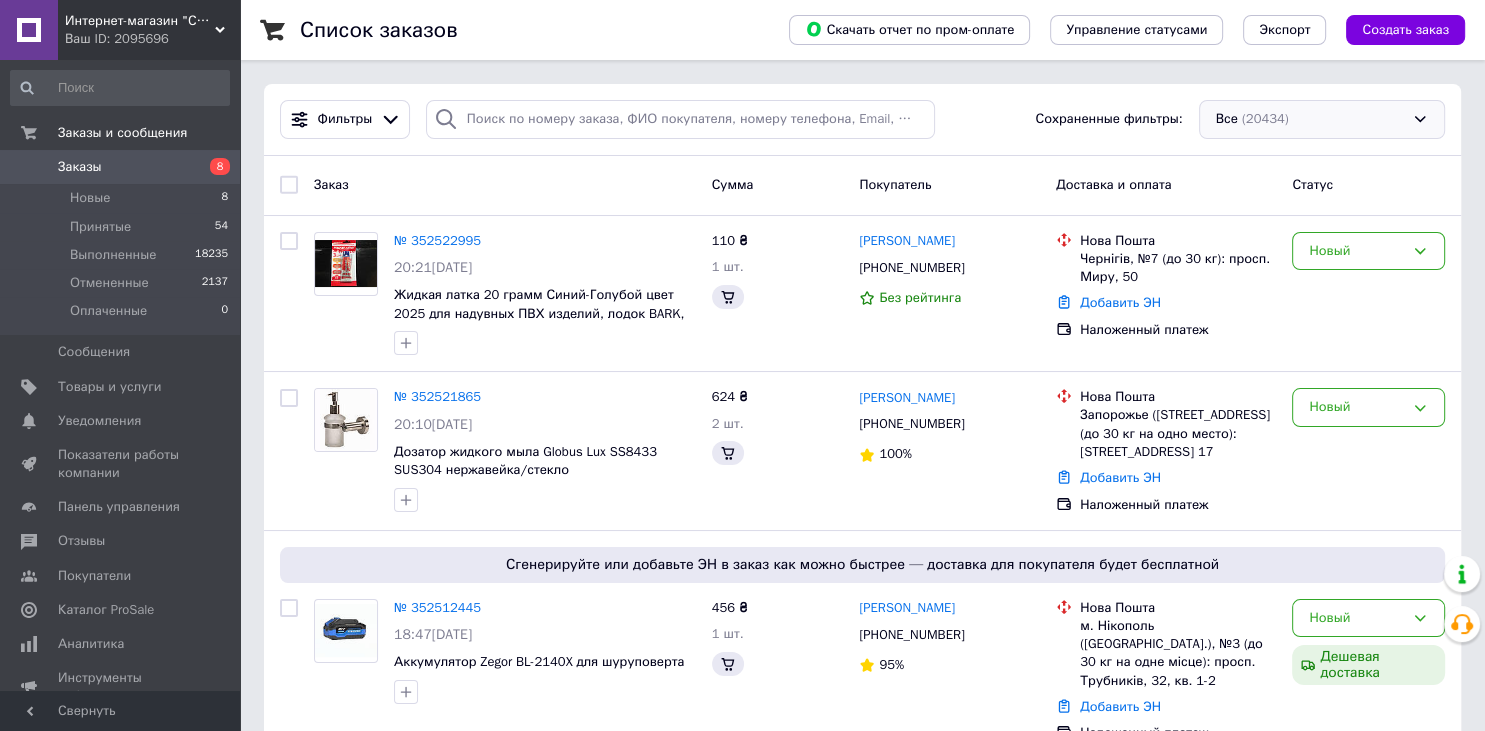 click on "Все (20434)" at bounding box center (1322, 119) 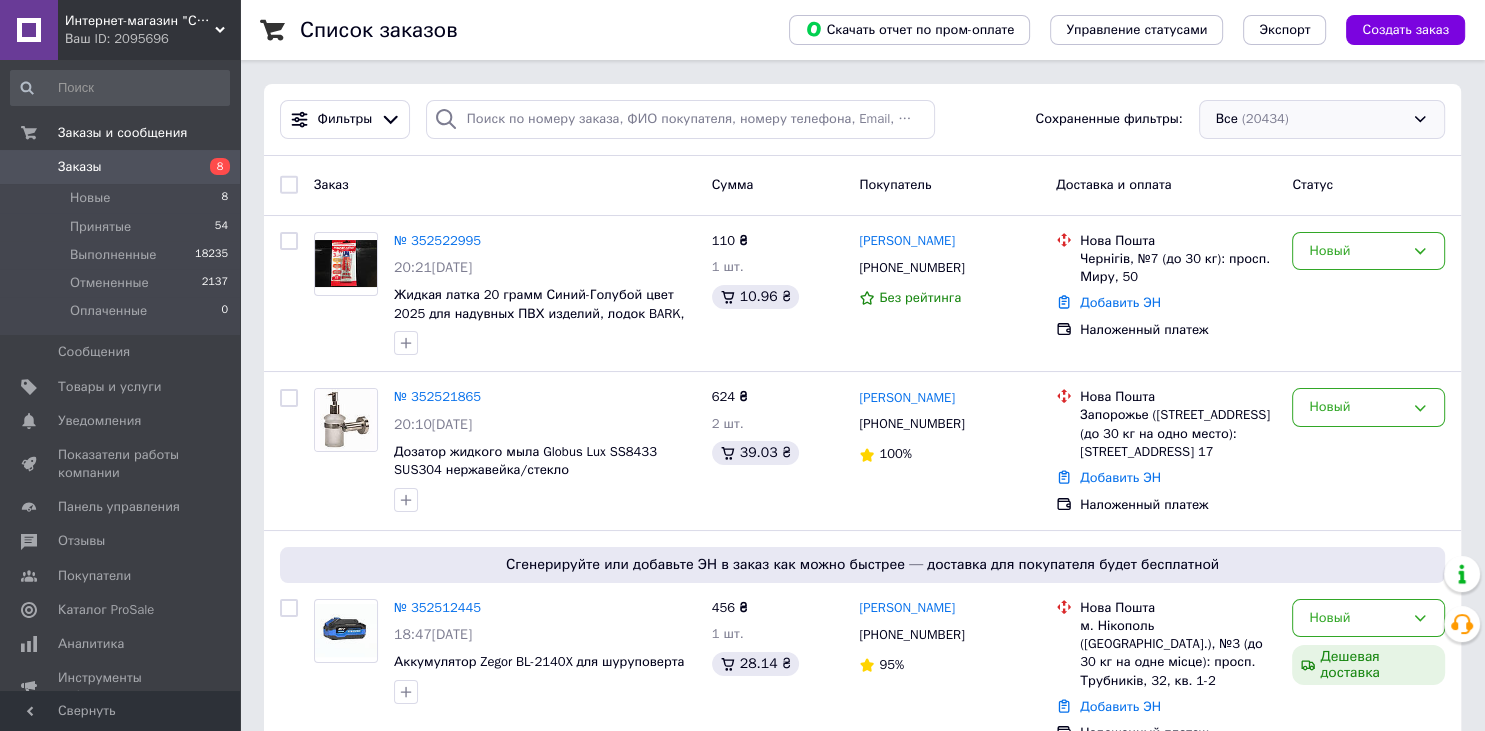 click on "Все (20434)" at bounding box center [1322, 119] 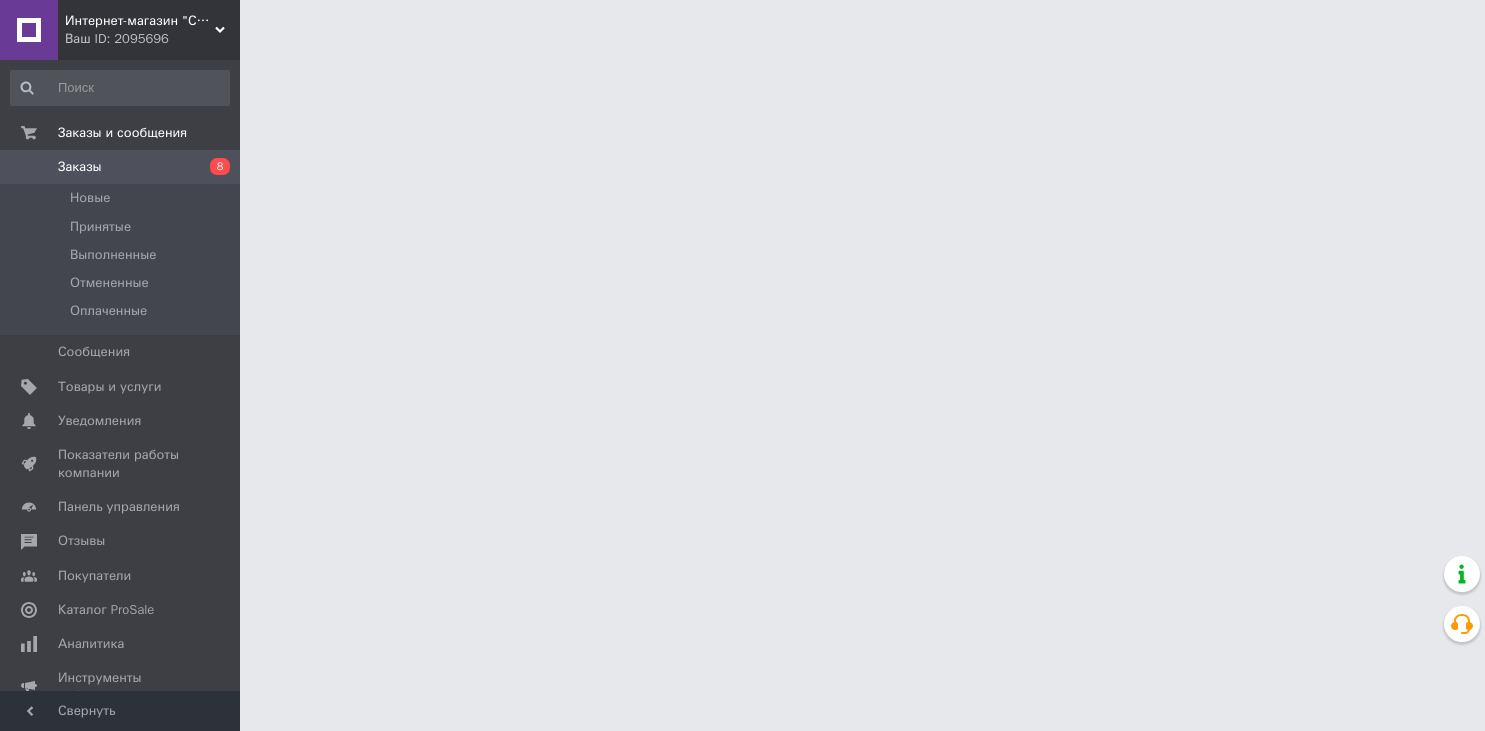 scroll, scrollTop: 0, scrollLeft: 0, axis: both 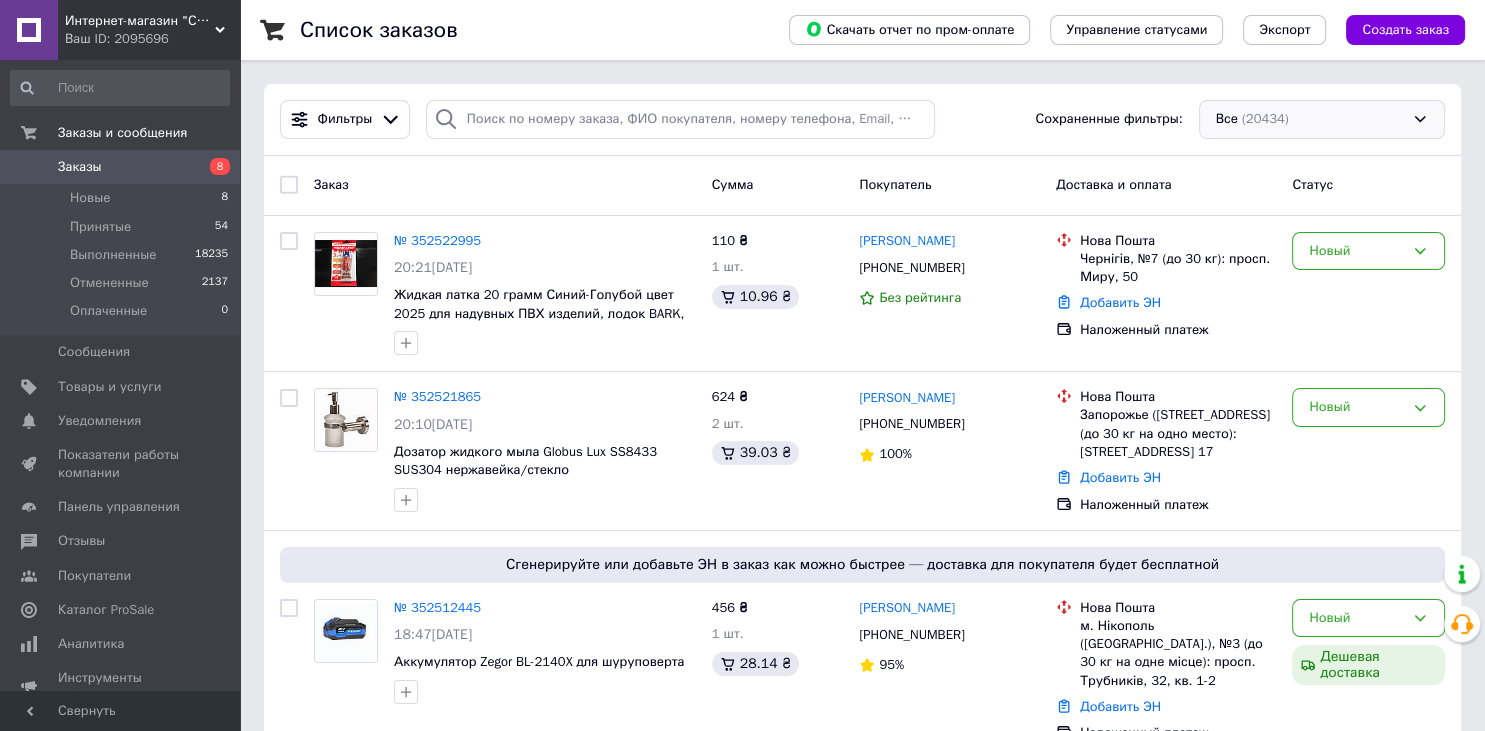 click on "Все (20434)" at bounding box center (1322, 119) 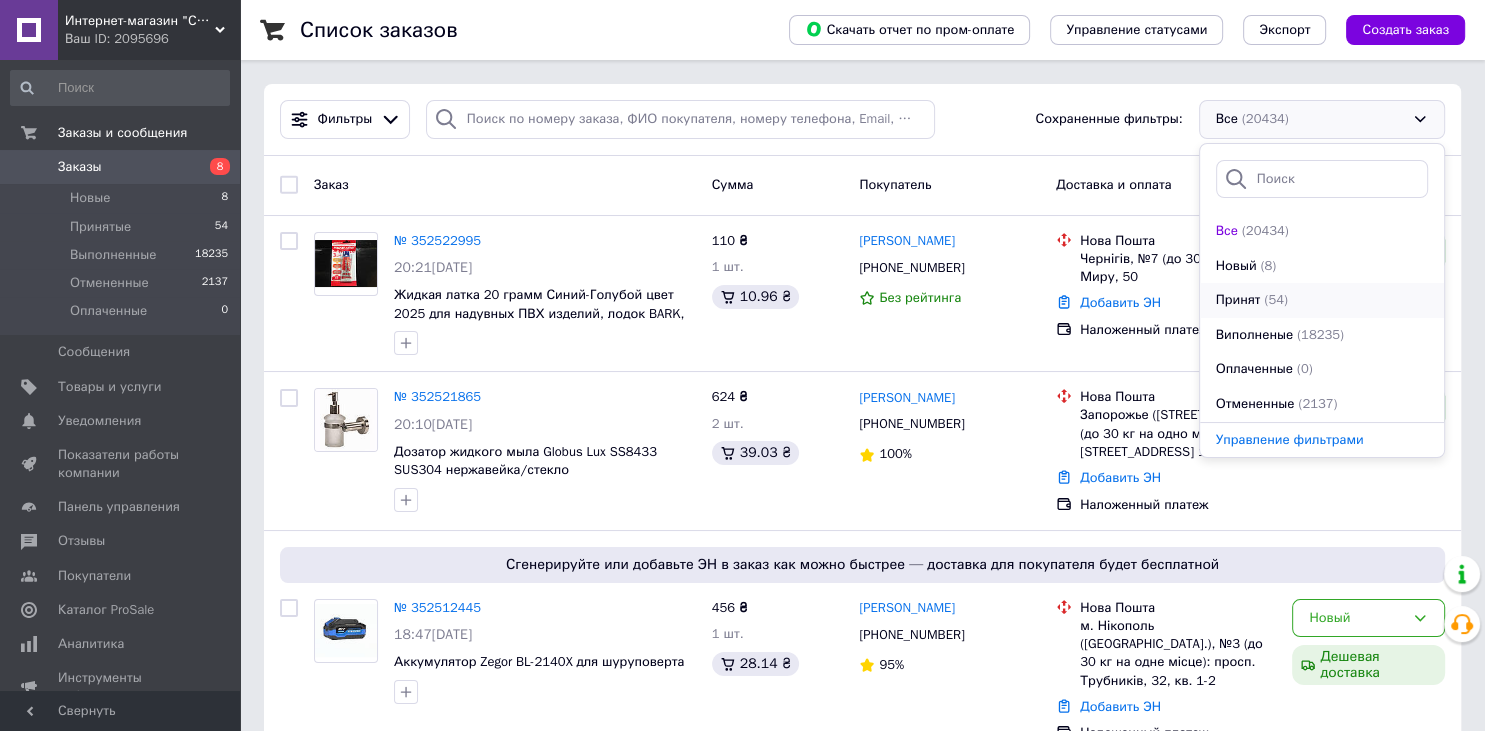 click on "Принят (54)" at bounding box center (1322, 300) 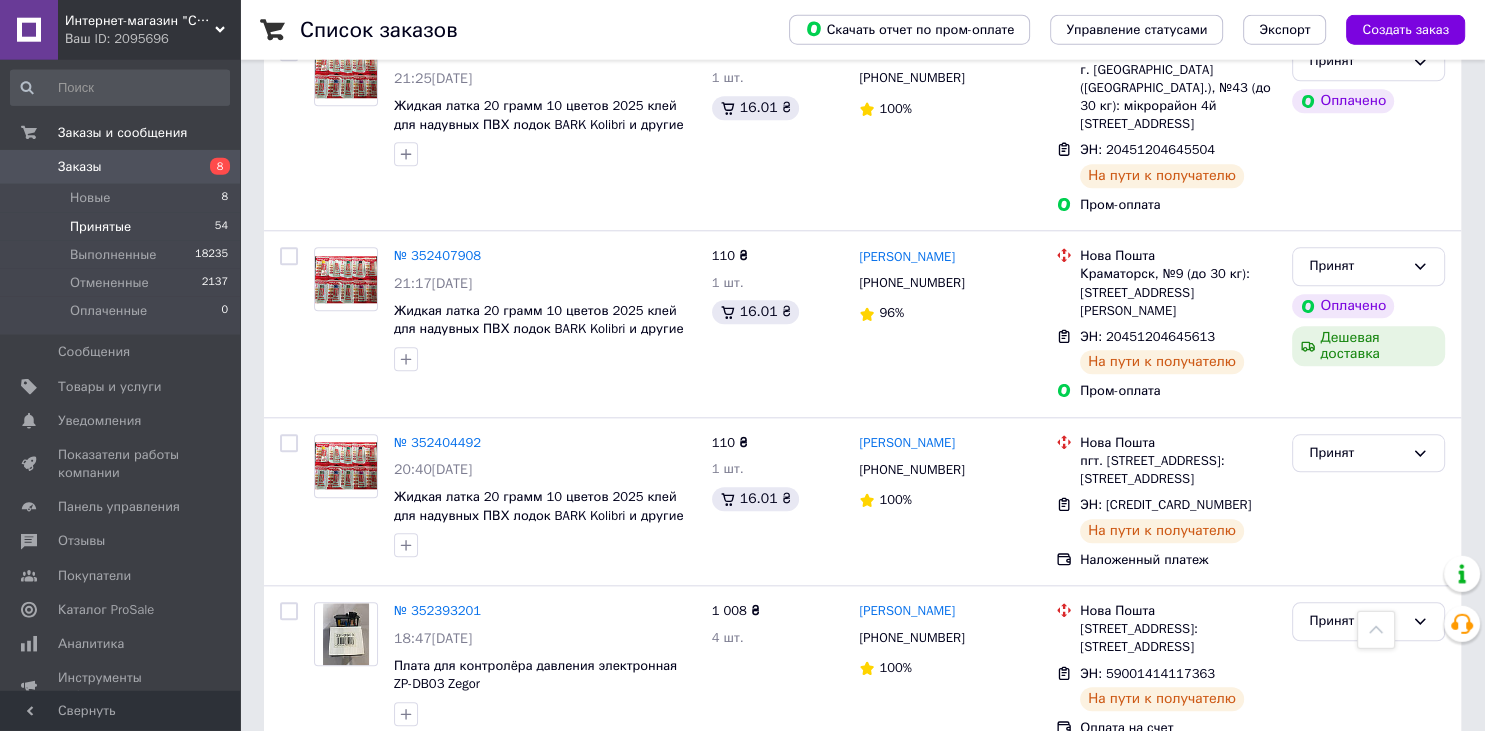 scroll, scrollTop: 0, scrollLeft: 0, axis: both 